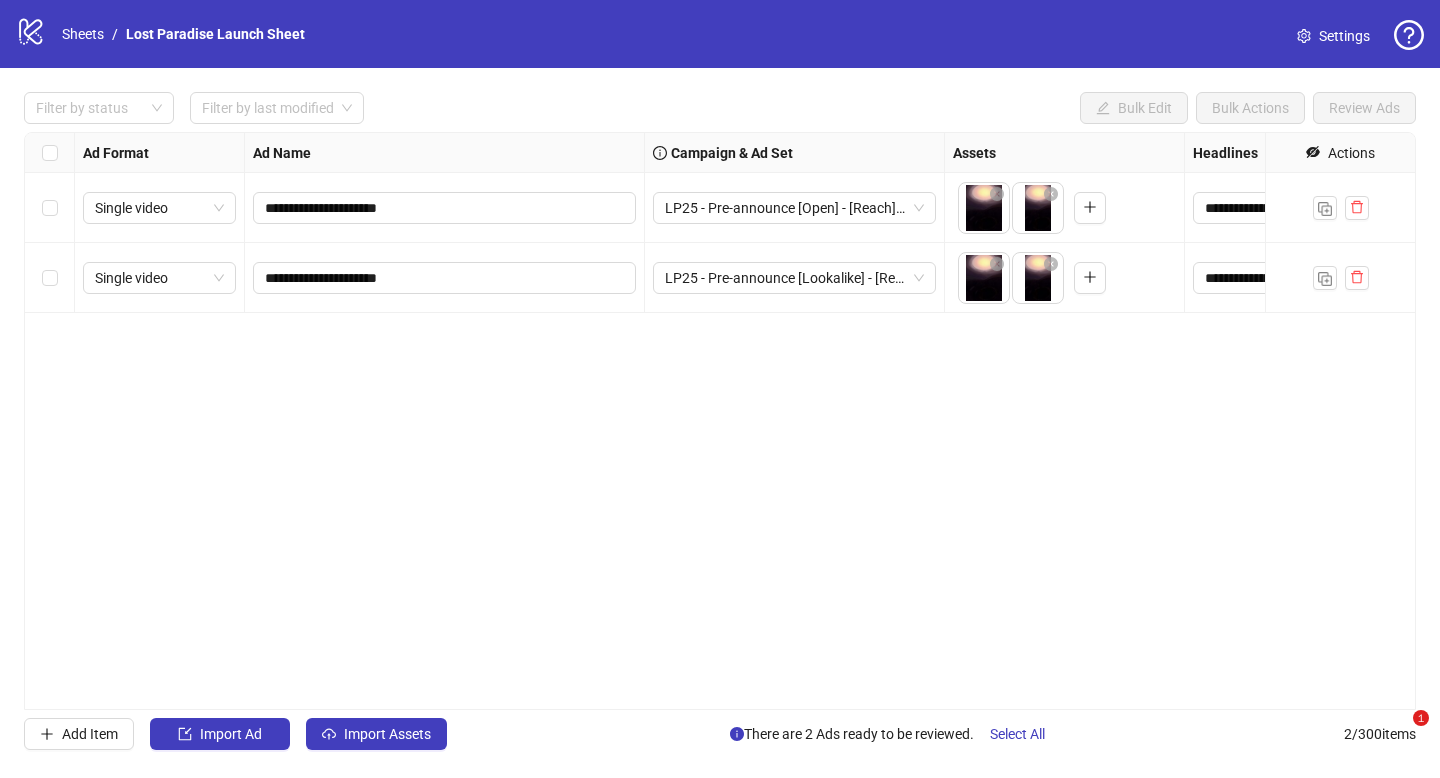 scroll, scrollTop: 0, scrollLeft: 0, axis: both 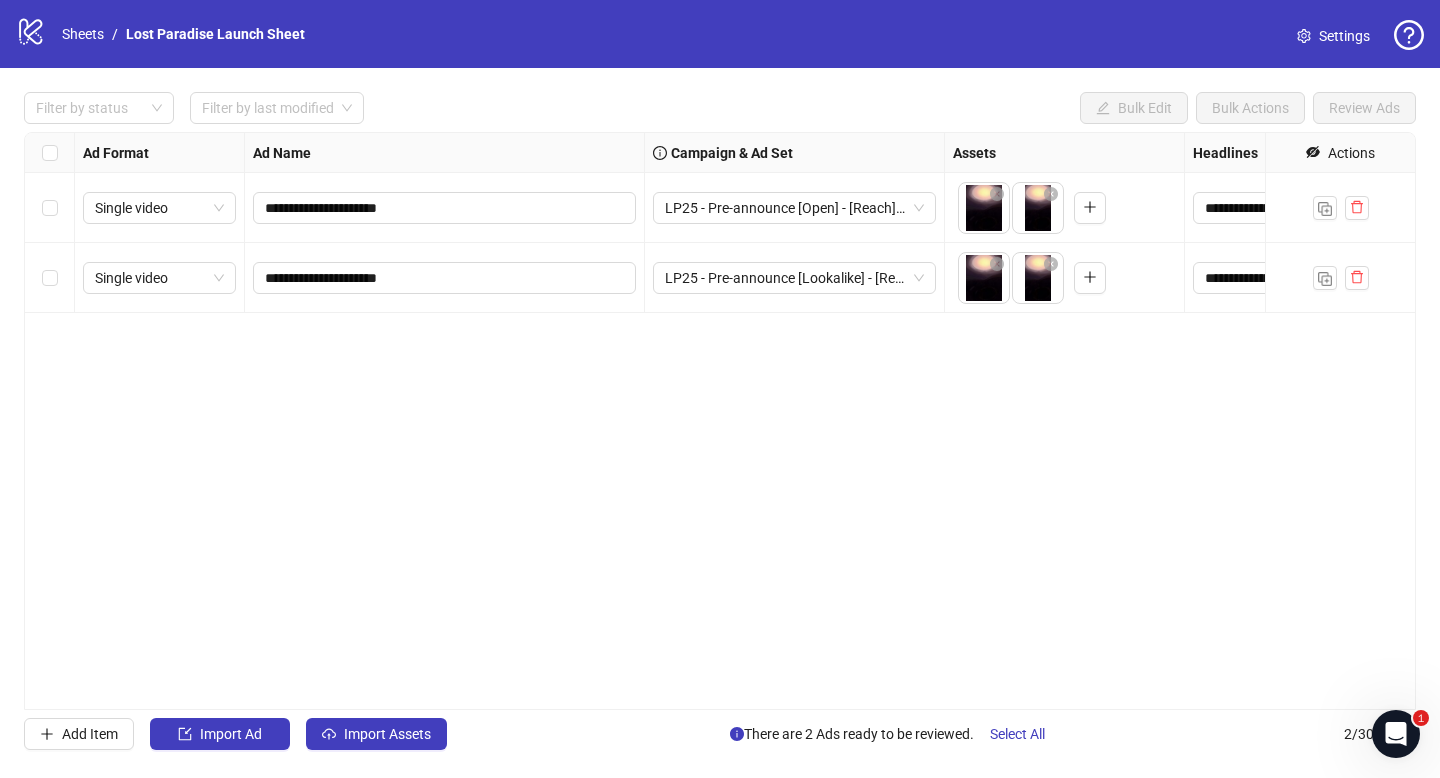 click on "**********" at bounding box center [720, 421] 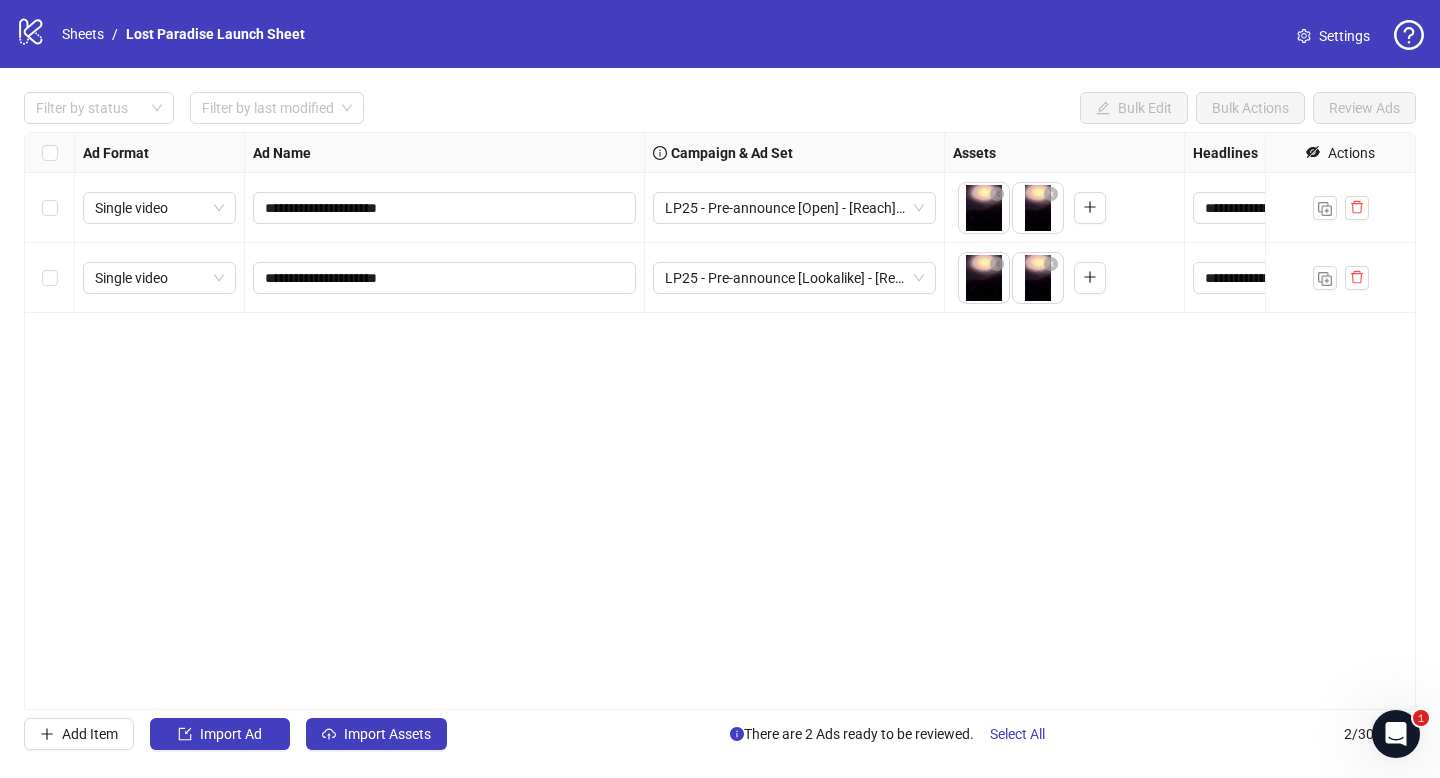 click on "**********" at bounding box center [720, 421] 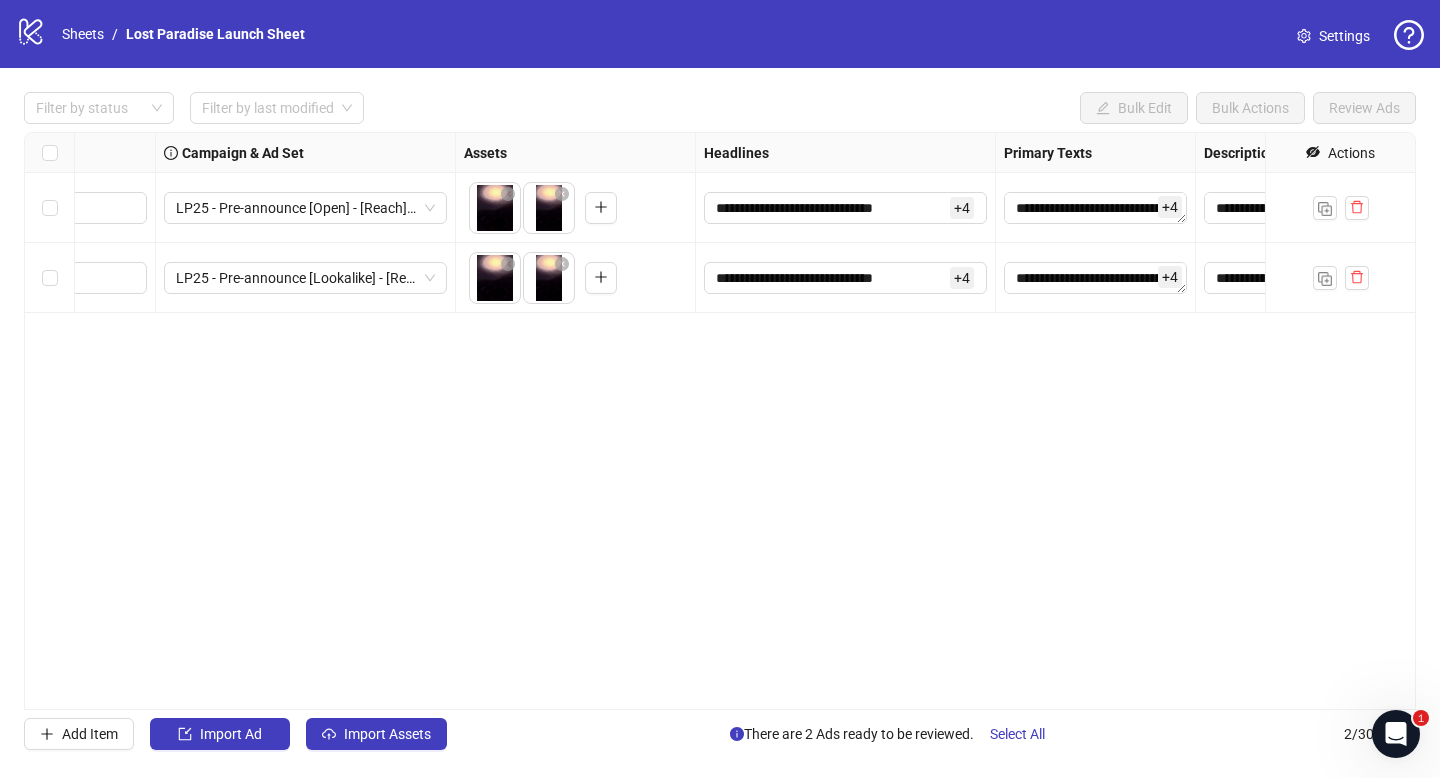 scroll, scrollTop: 0, scrollLeft: 571, axis: horizontal 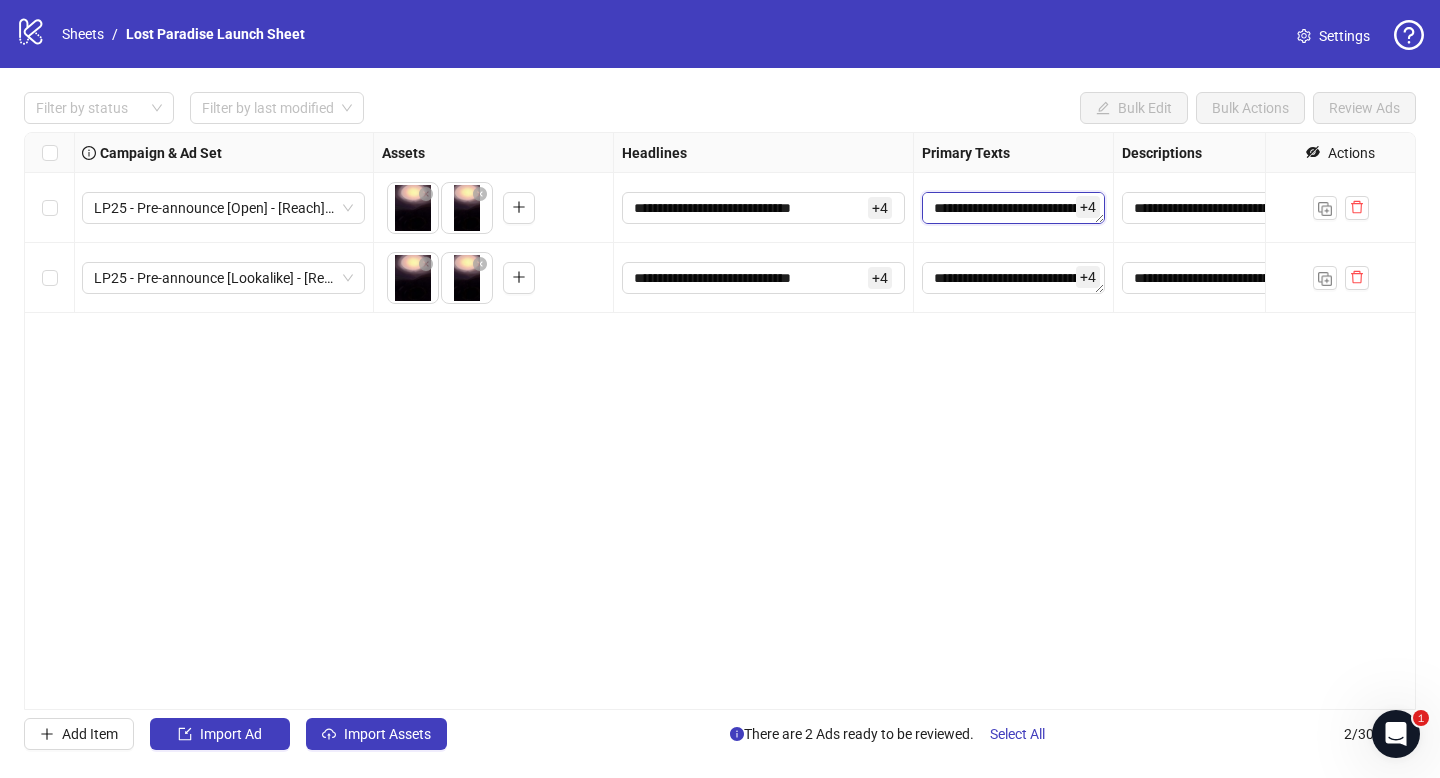 click on "**********" at bounding box center (1013, 208) 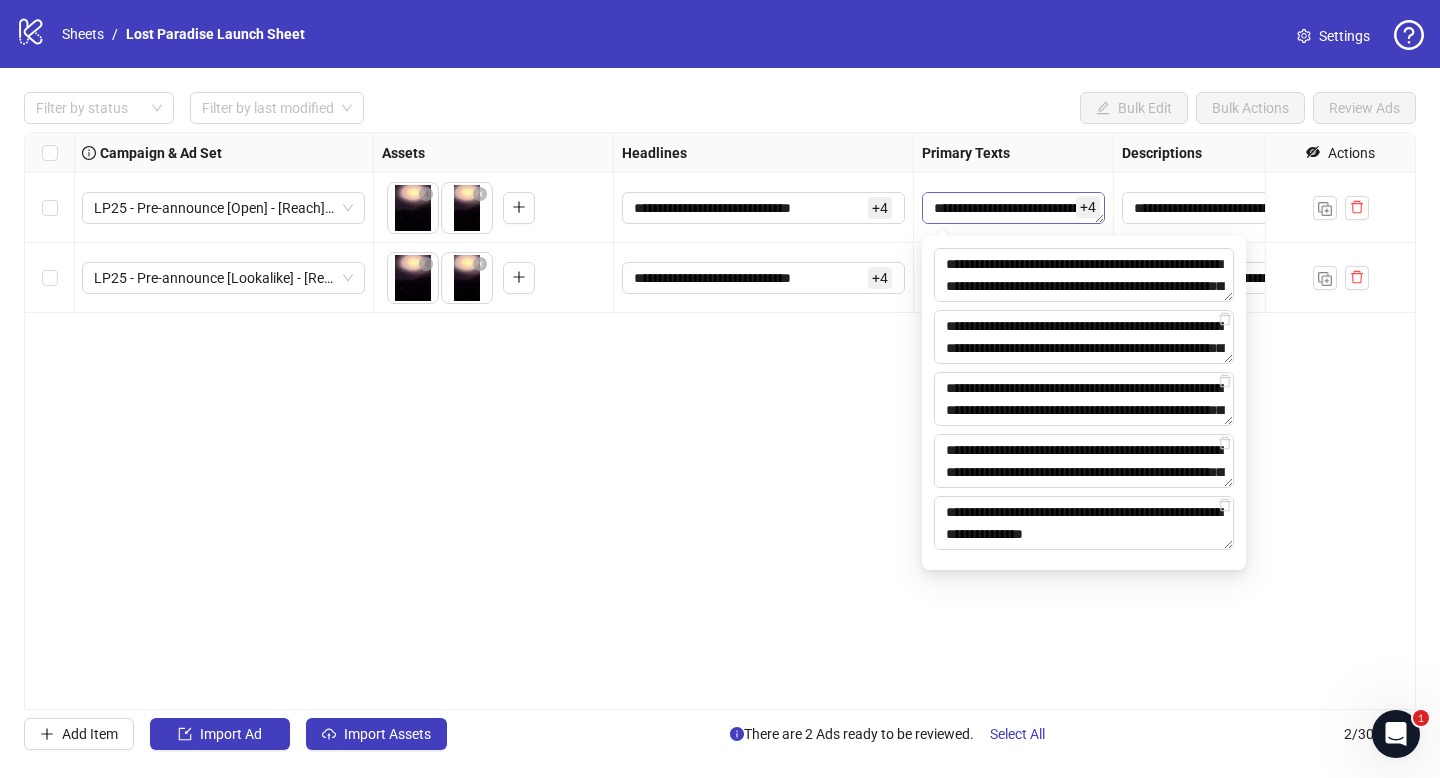 click on "**********" at bounding box center (1013, 208) 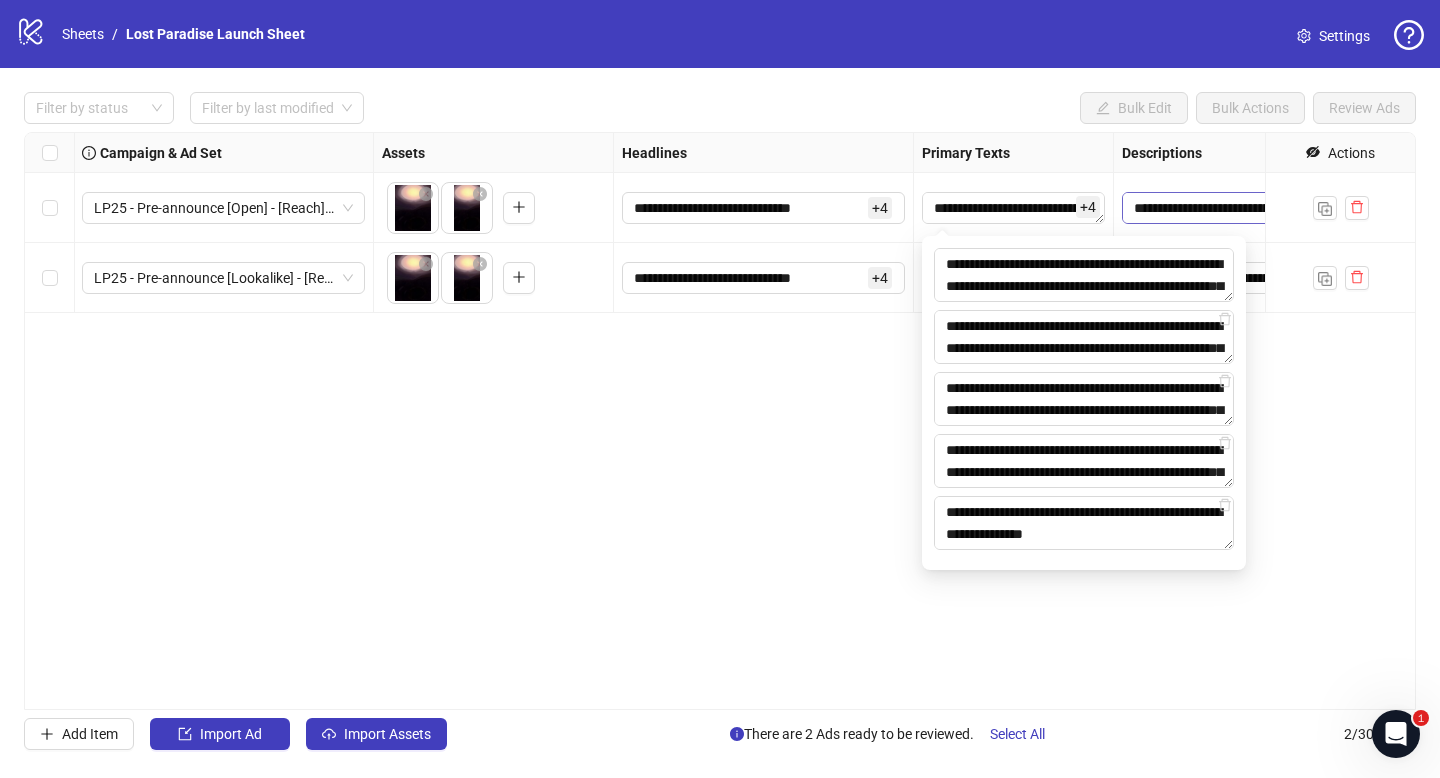 click on "**********" at bounding box center [1263, 208] 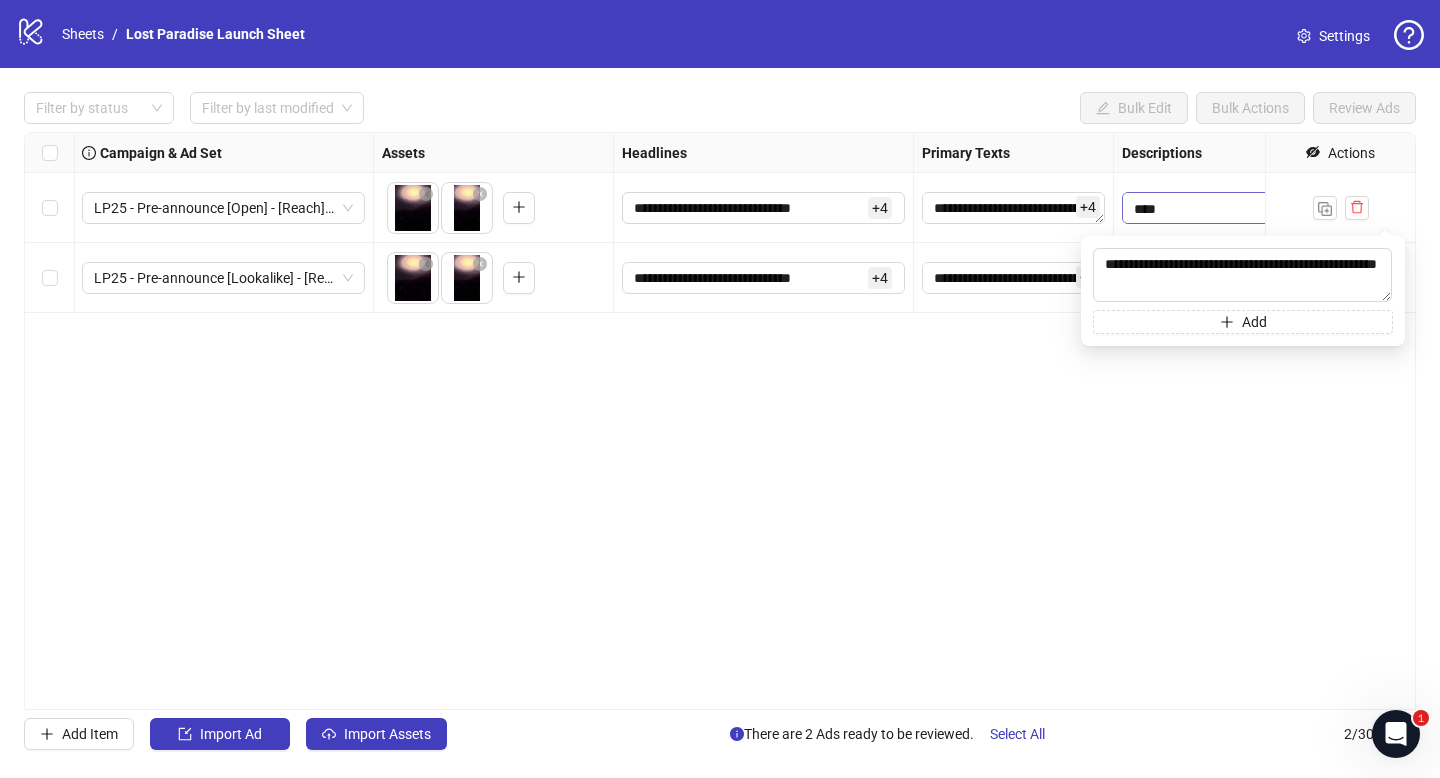 scroll, scrollTop: 22, scrollLeft: 0, axis: vertical 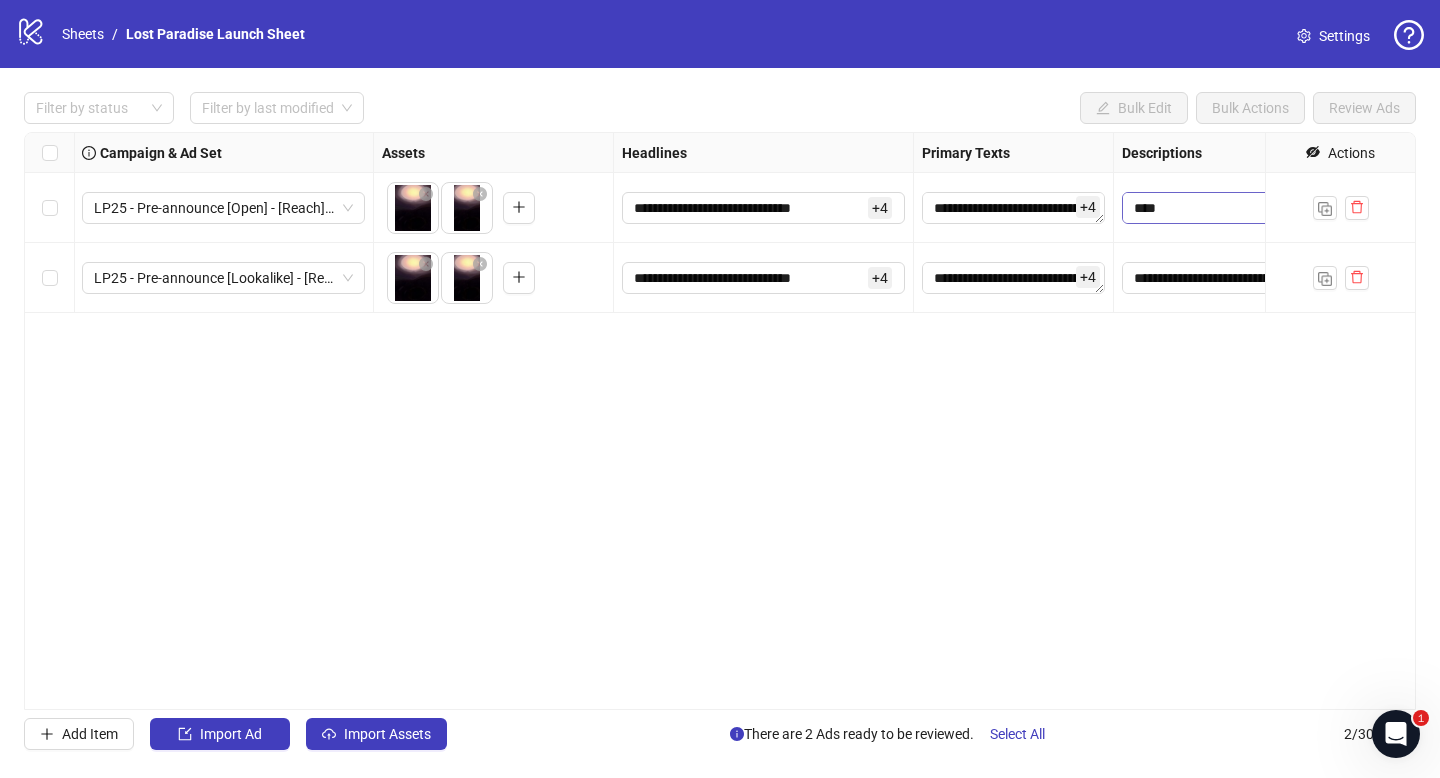 click on "**********" at bounding box center (1263, 208) 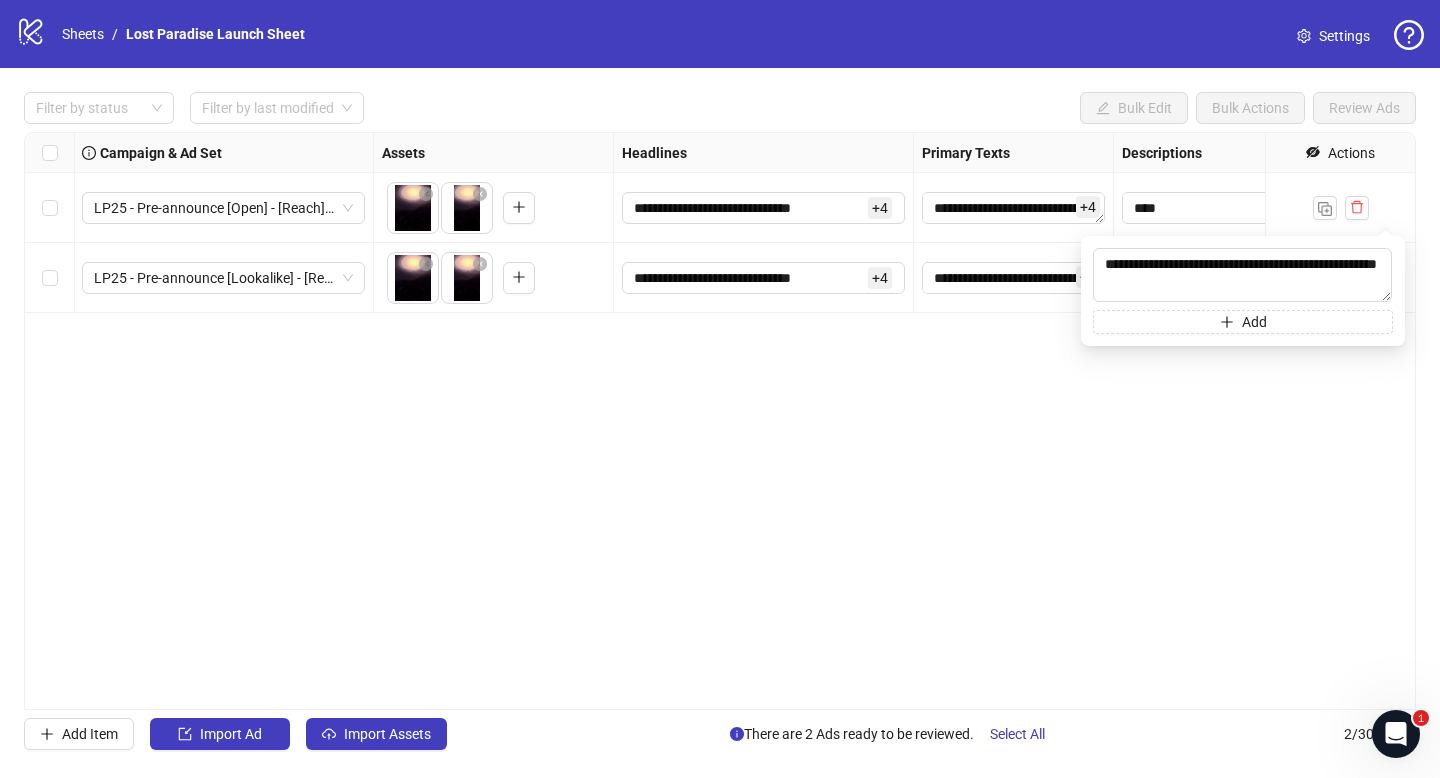 click on "**********" at bounding box center (1014, 208) 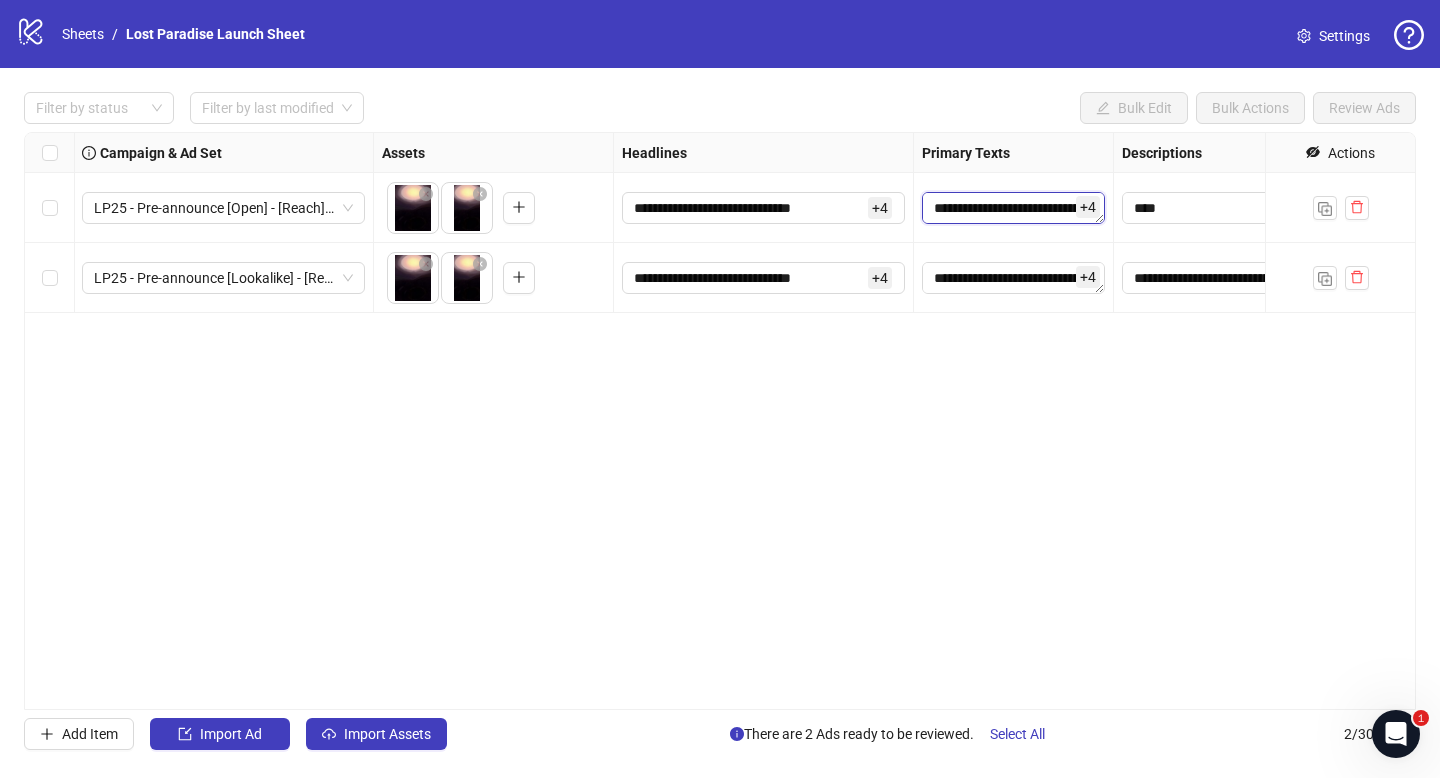 click on "**********" at bounding box center [1013, 208] 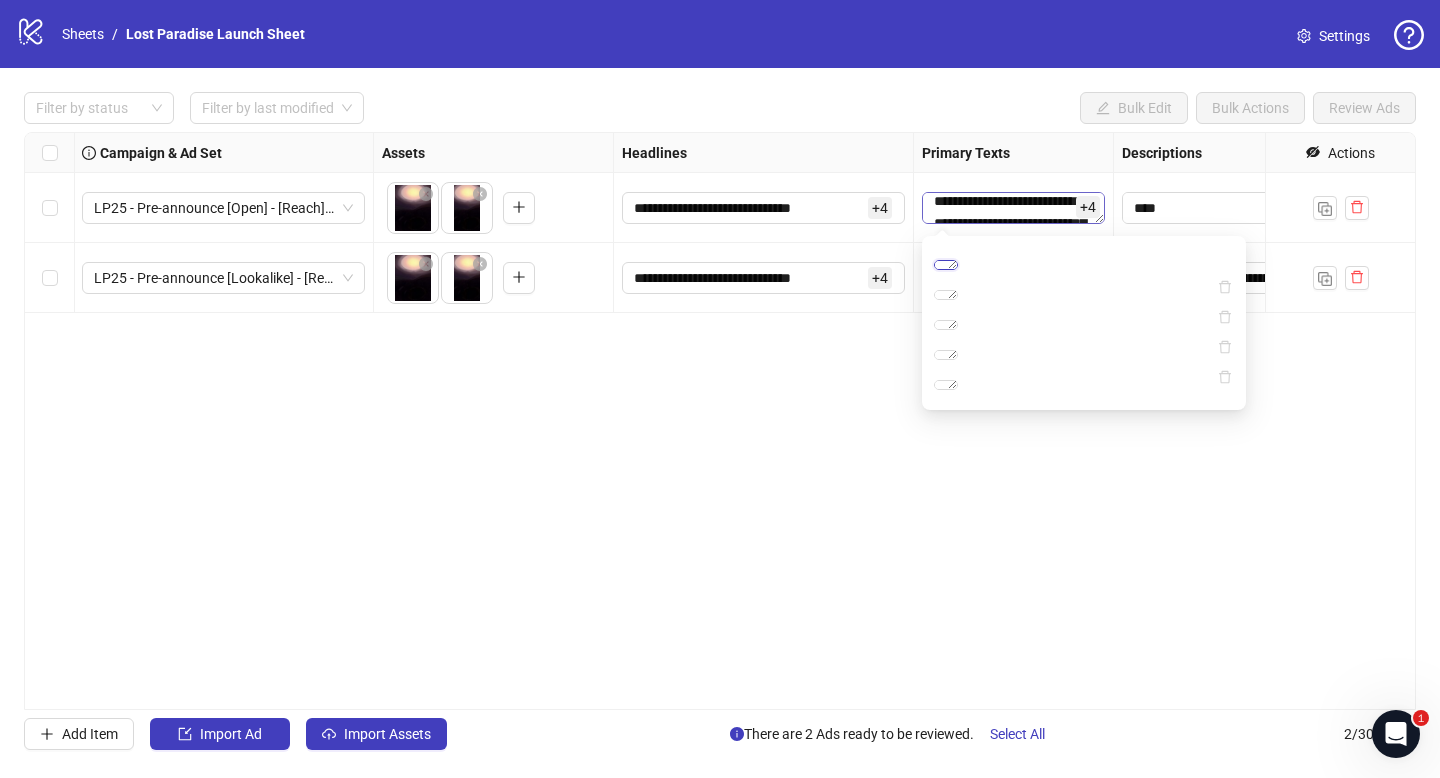 scroll, scrollTop: 61, scrollLeft: 0, axis: vertical 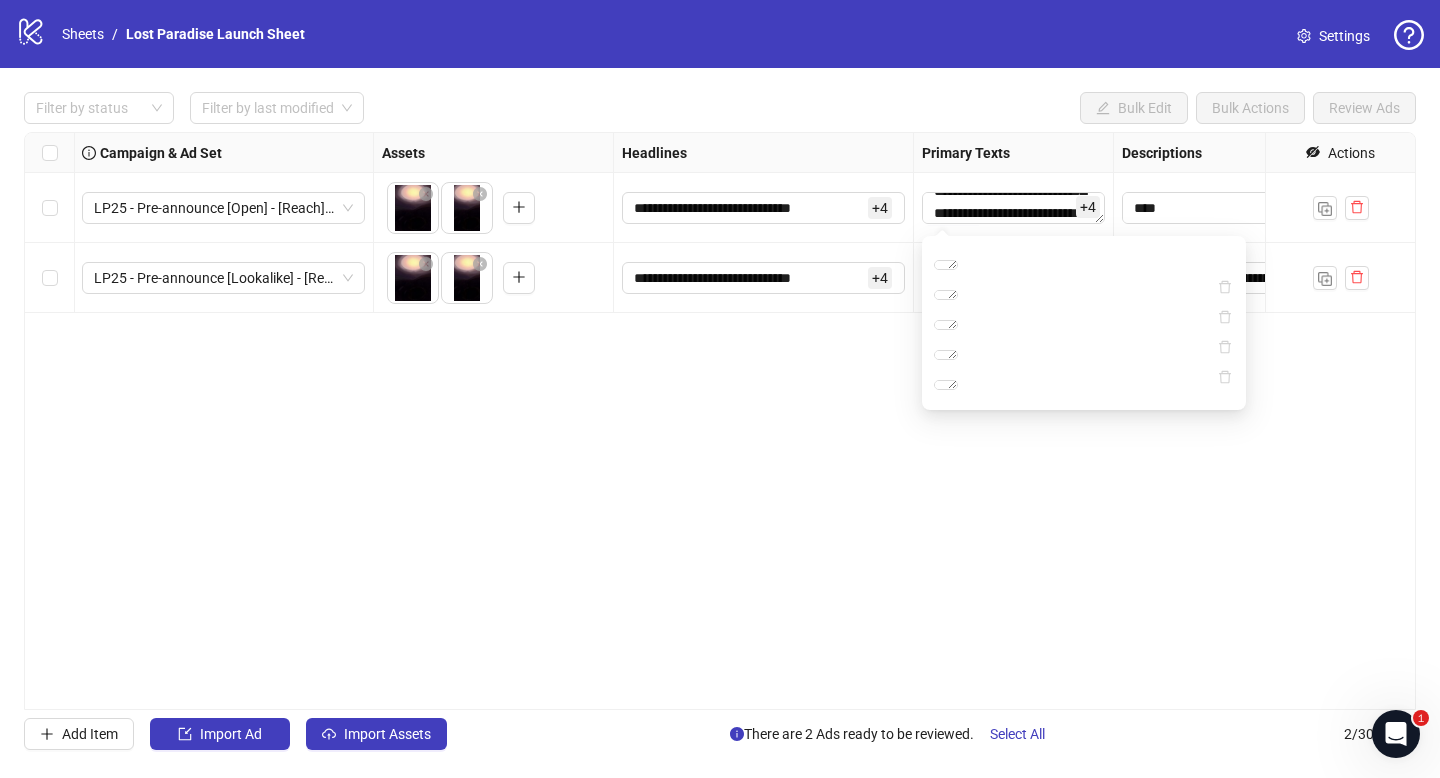 click on "Primary Texts" at bounding box center (1014, 153) 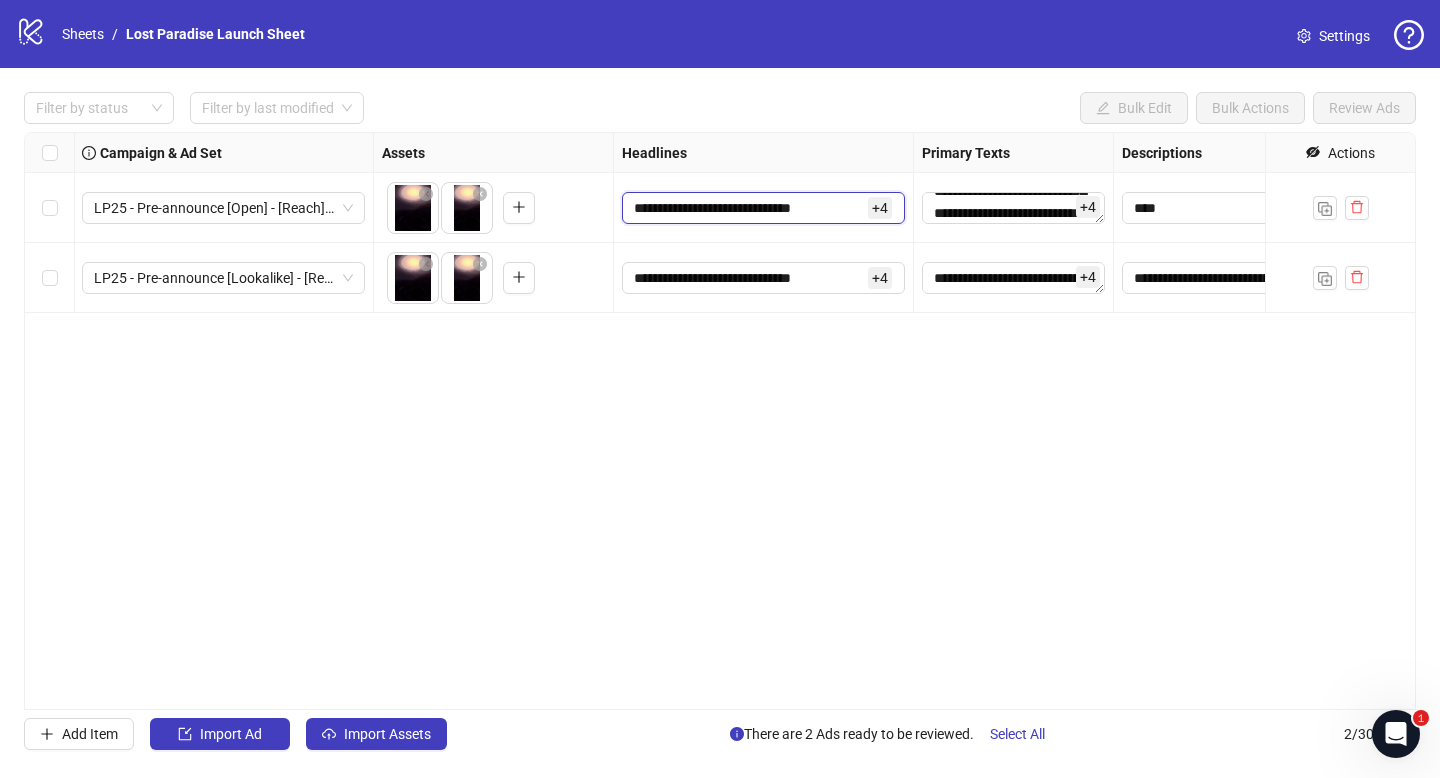 click on "**********" at bounding box center [749, 208] 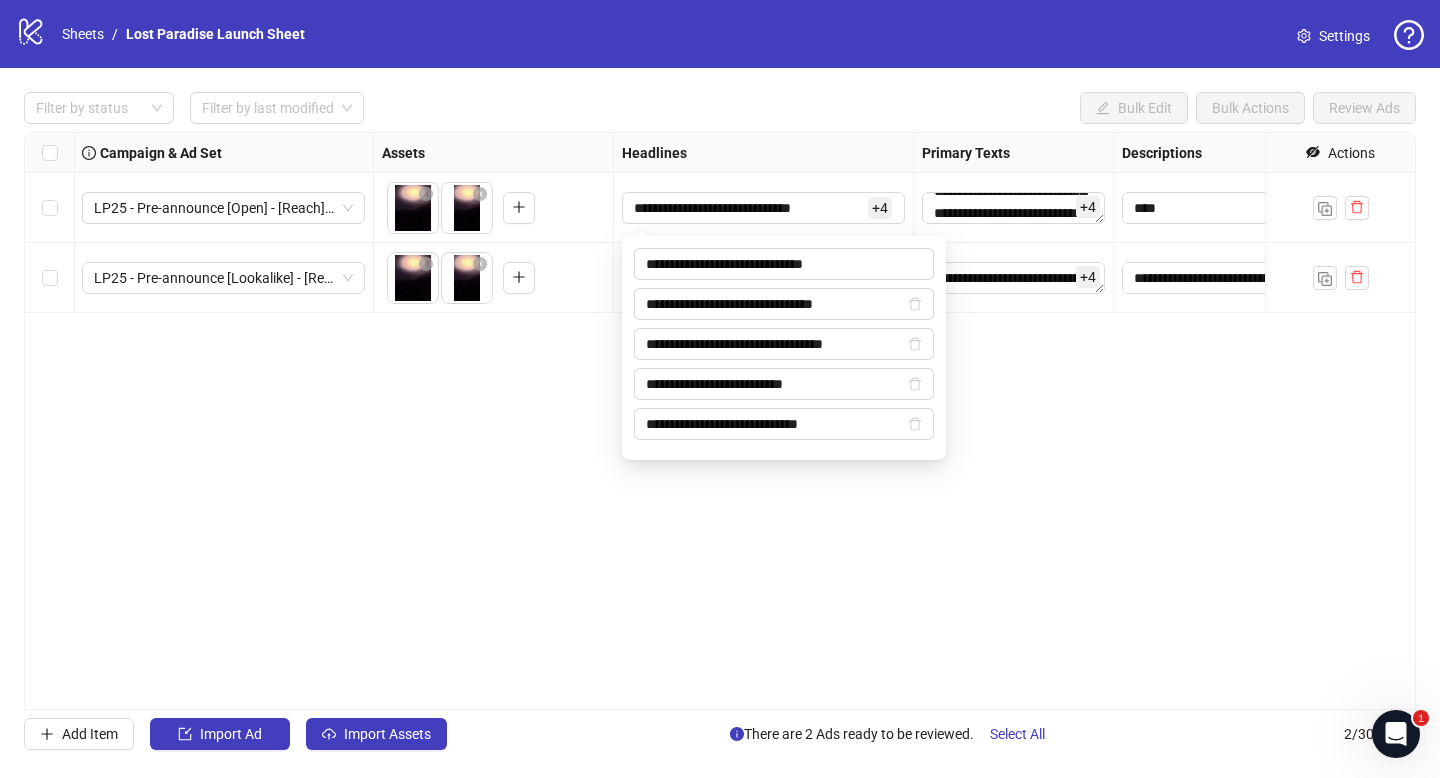click on "**********" at bounding box center (720, 421) 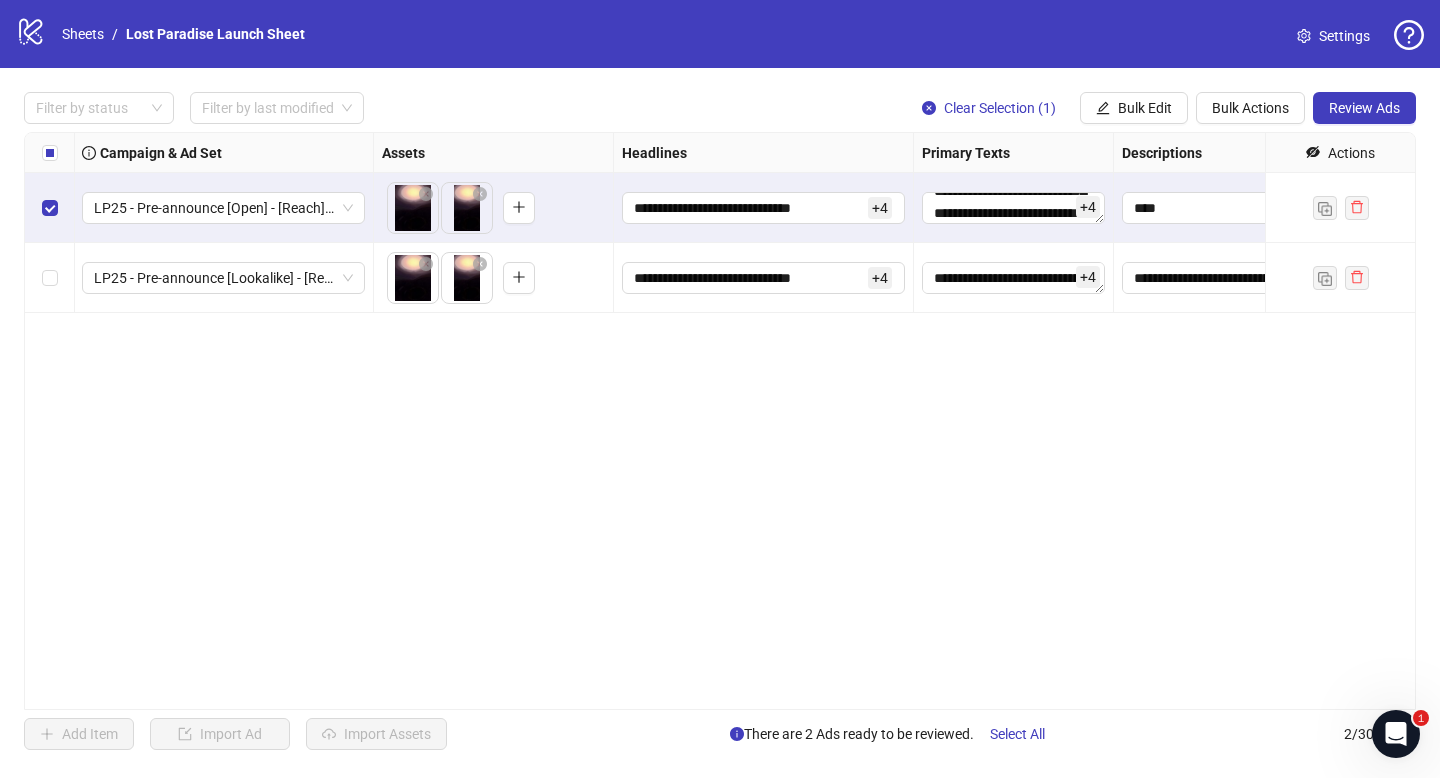 click at bounding box center (50, 278) 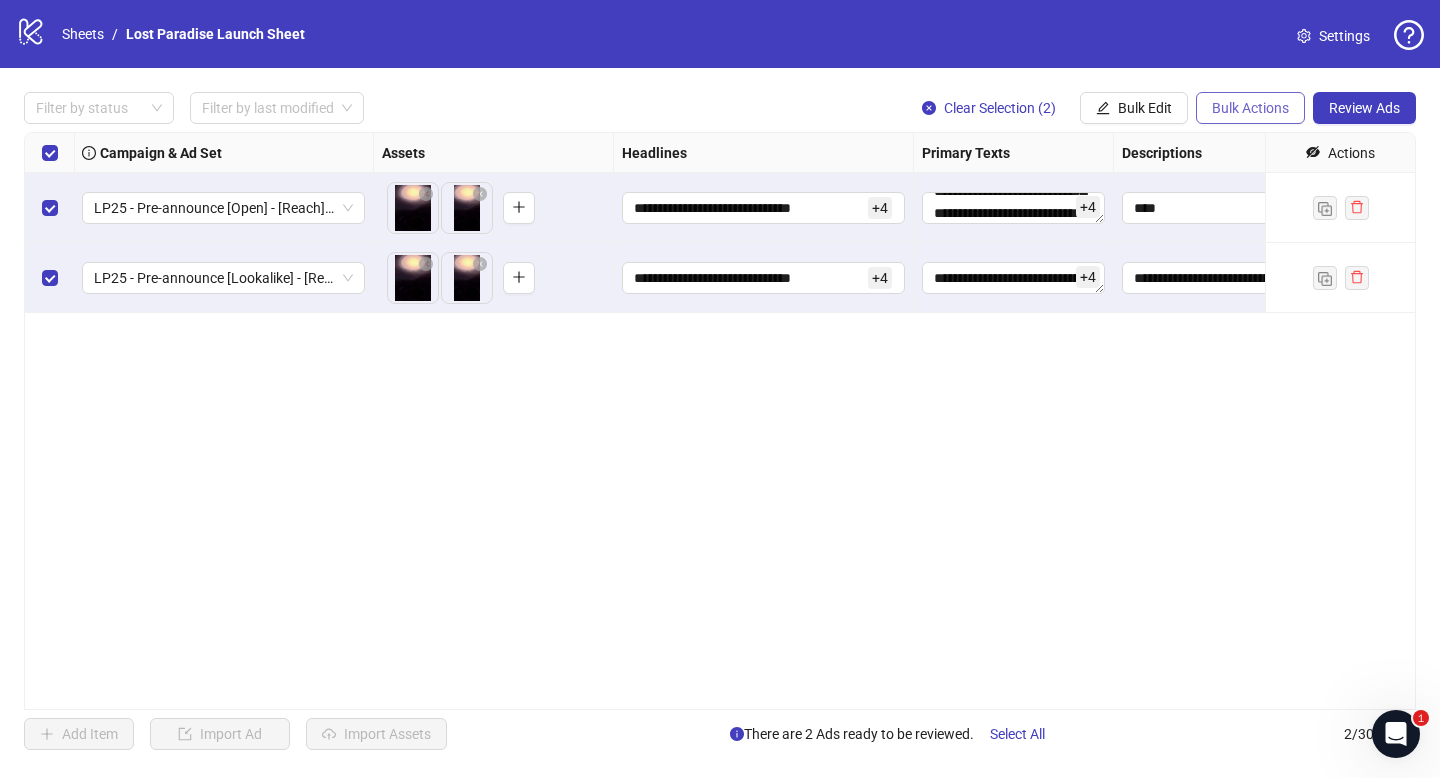 click on "Bulk Actions" at bounding box center (1250, 108) 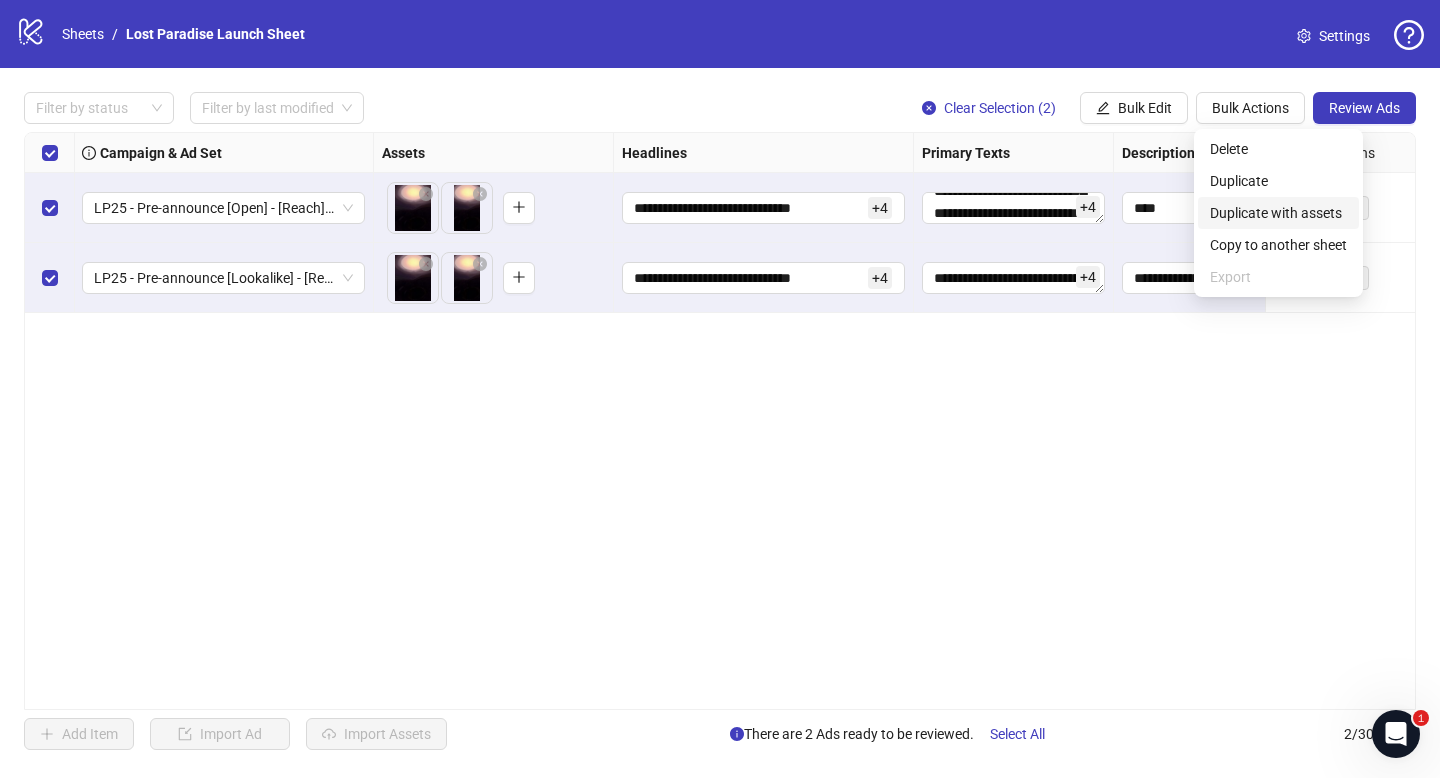 click on "Duplicate with assets" at bounding box center (1278, 213) 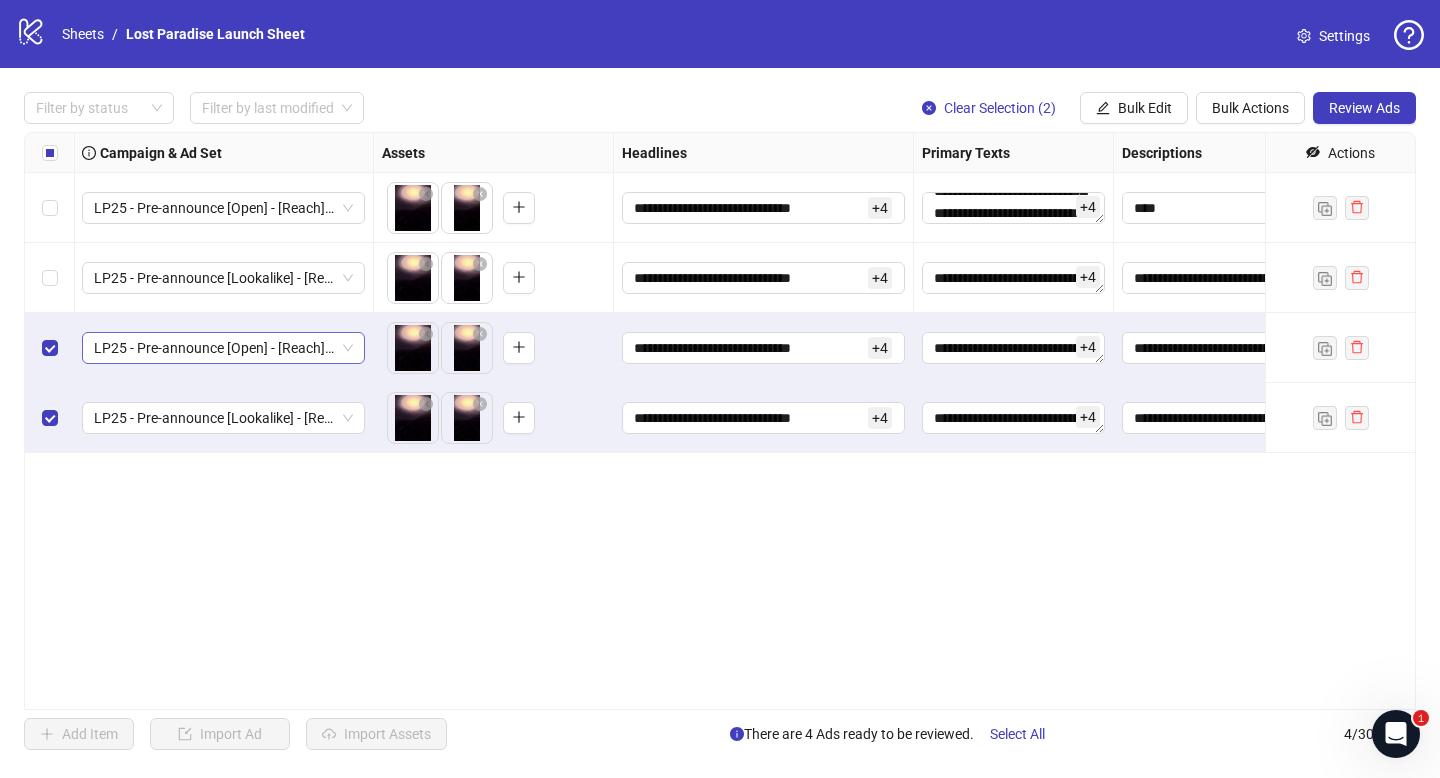 click on "LP25 - Pre-announce [Open] - [Reach] - [PERSON_NAME]" at bounding box center (223, 348) 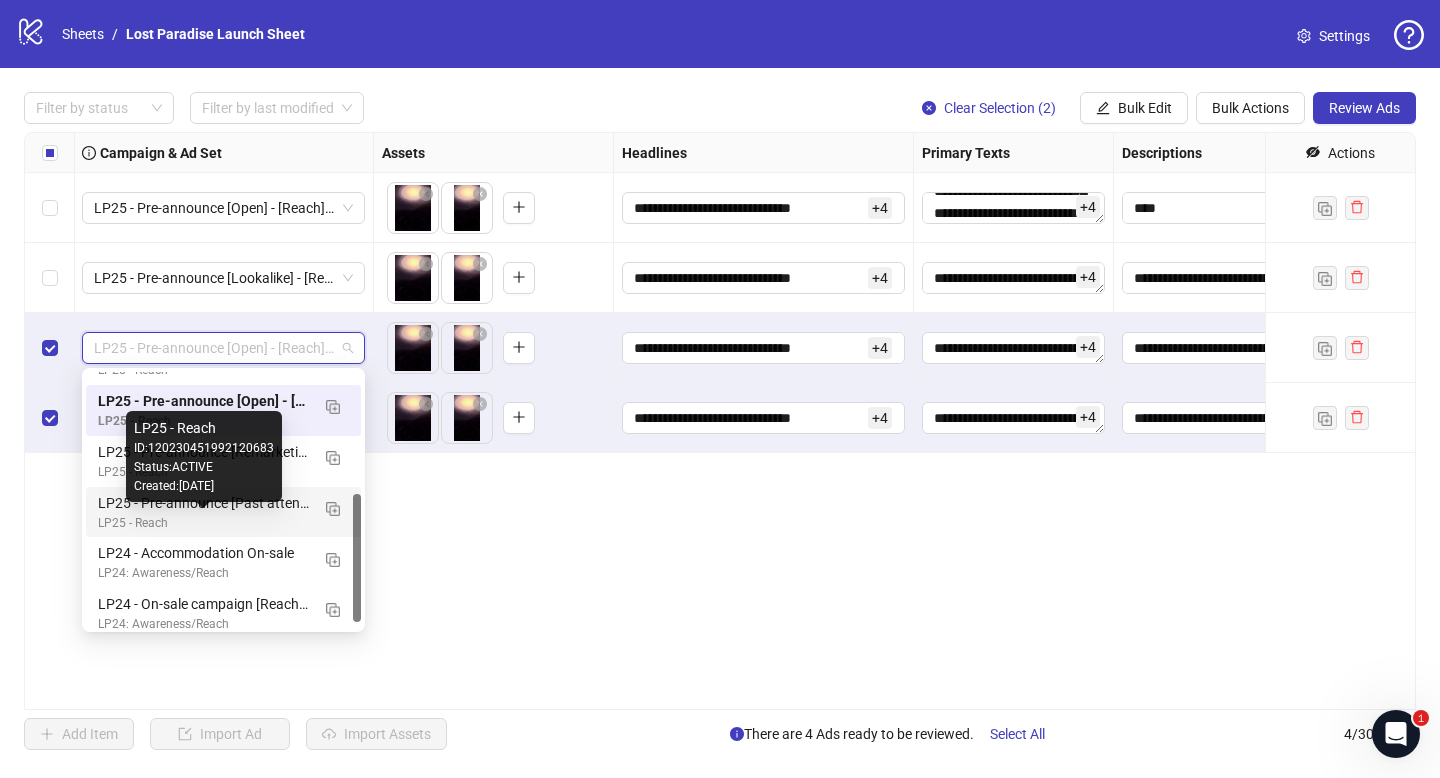 scroll, scrollTop: 242, scrollLeft: 0, axis: vertical 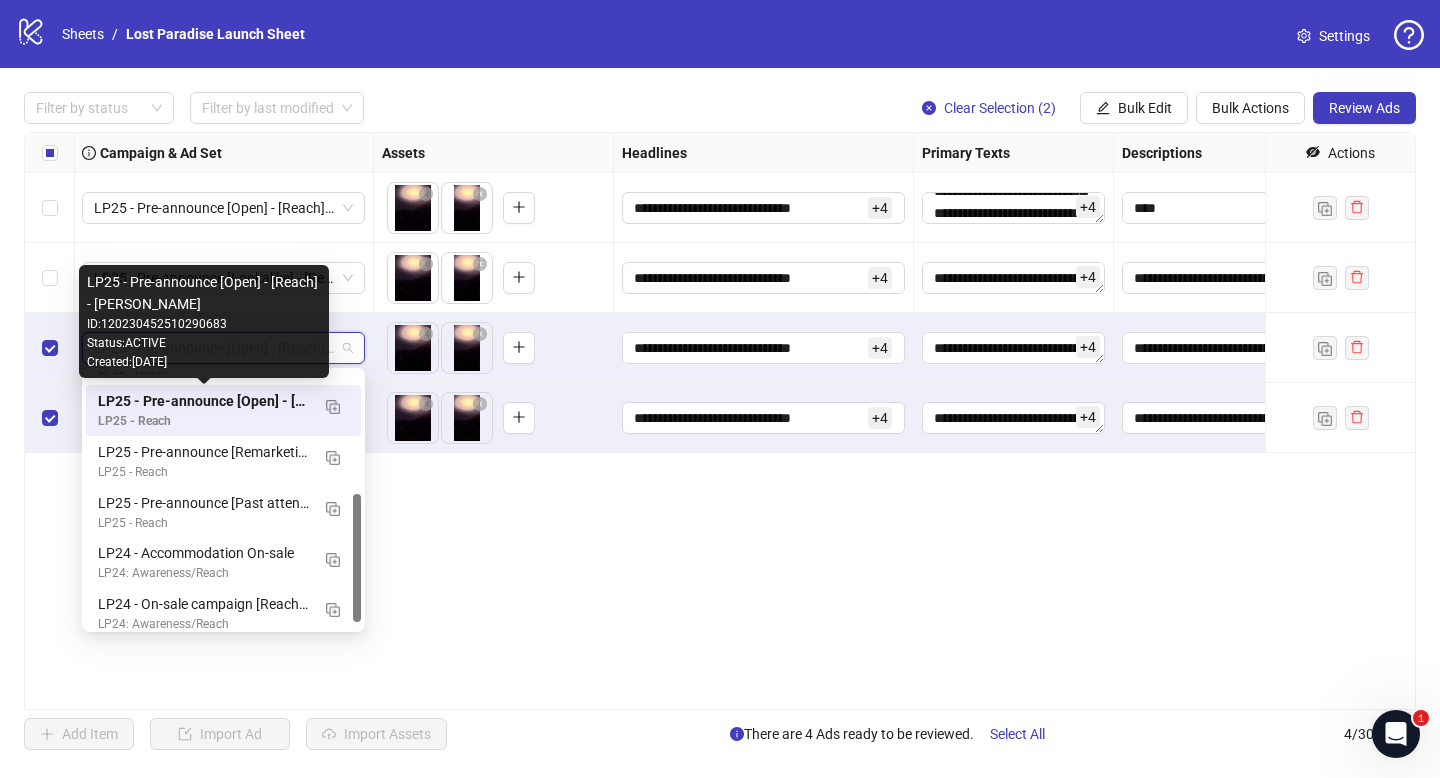 click on "LP25 - Pre-announce [Open] - [Reach] - [PERSON_NAME]" at bounding box center (223, 348) 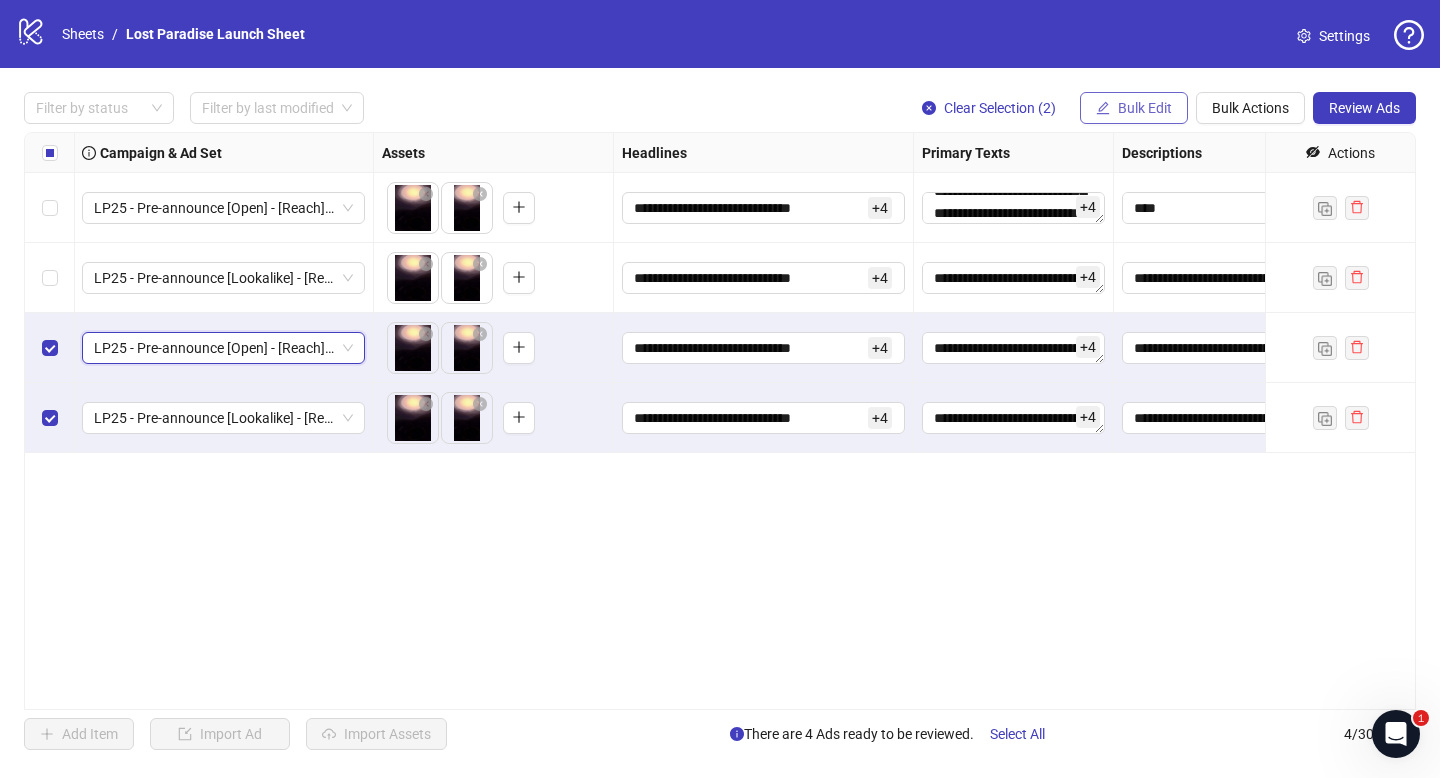 click on "Bulk Edit" at bounding box center (1145, 108) 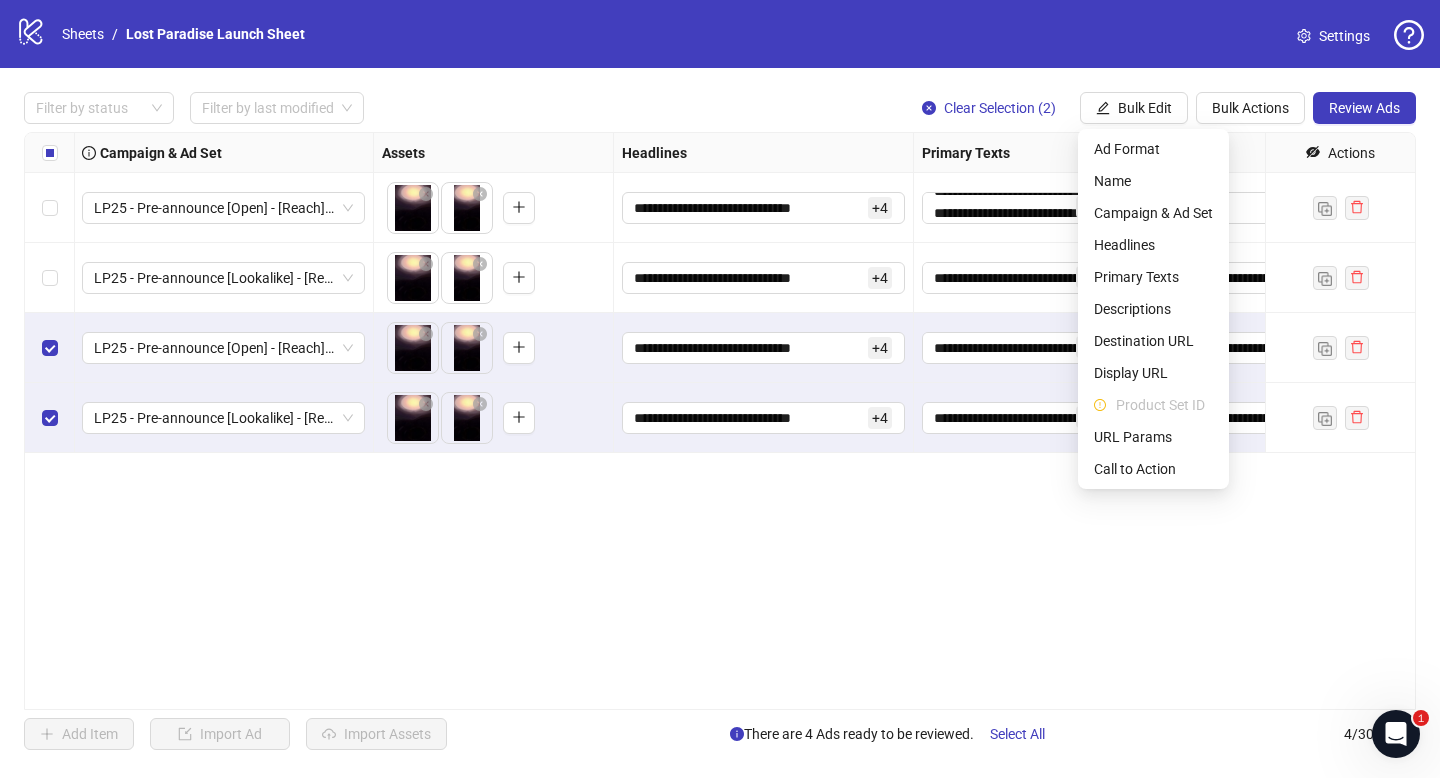 click on "Primary Texts" at bounding box center (966, 153) 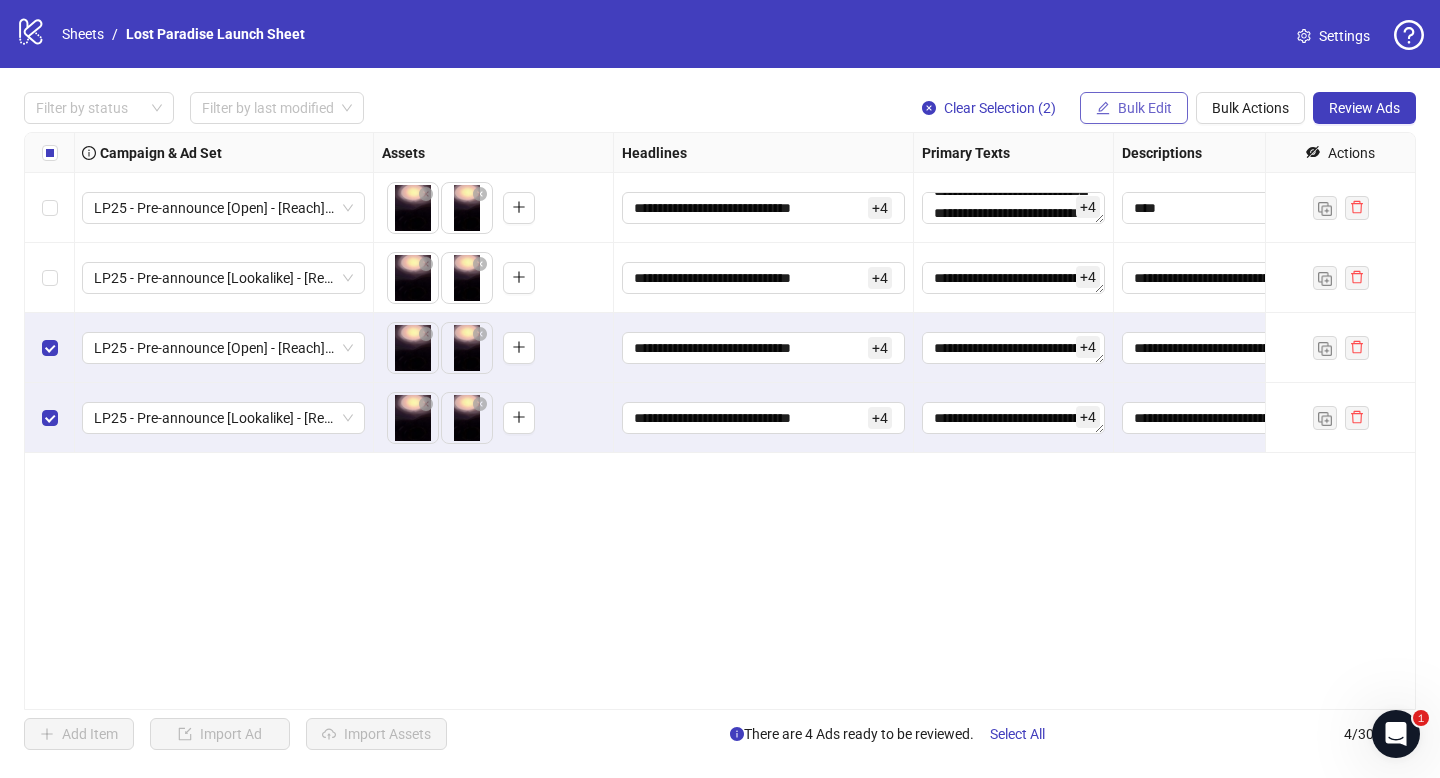 click on "Bulk Edit" at bounding box center [1145, 108] 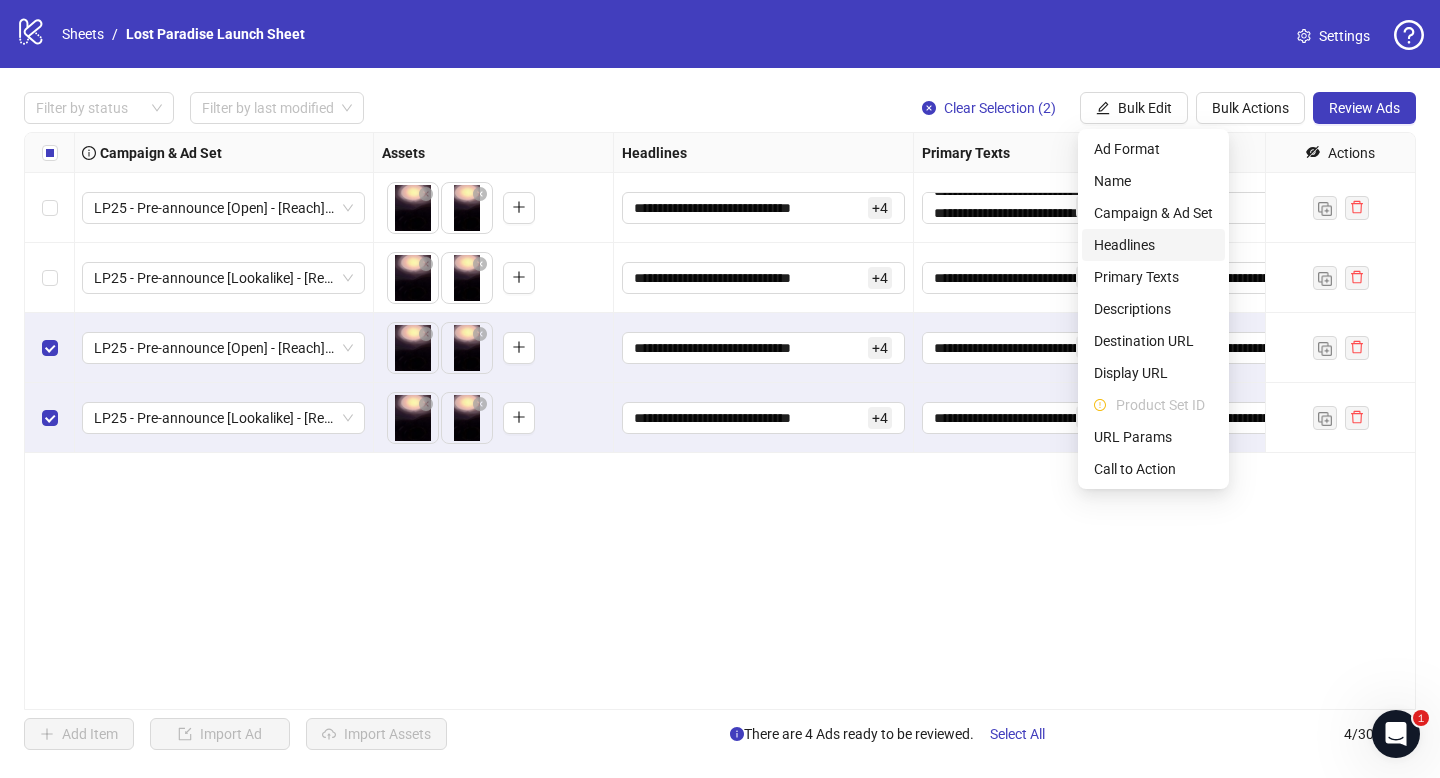 click on "Headlines" at bounding box center (1153, 245) 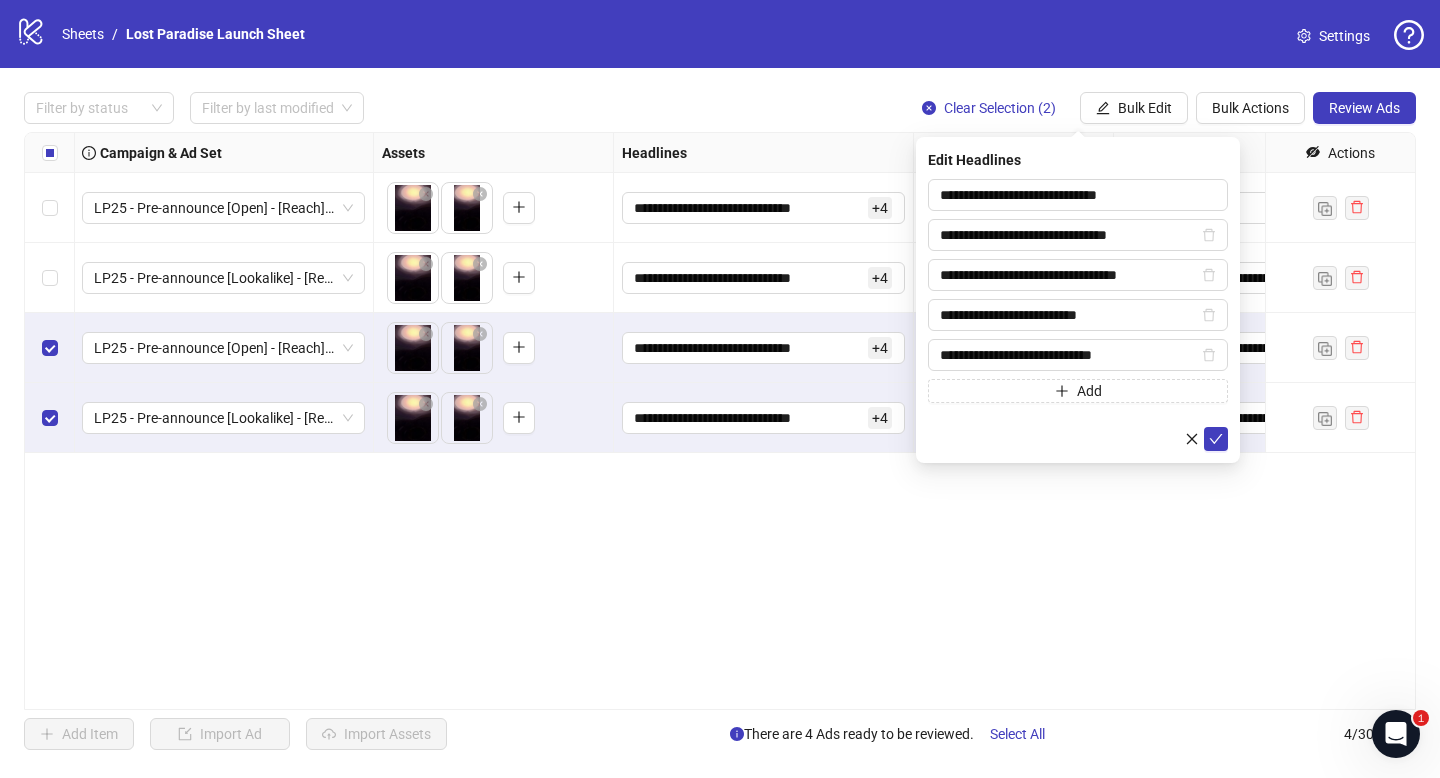 click on "**********" at bounding box center [720, 421] 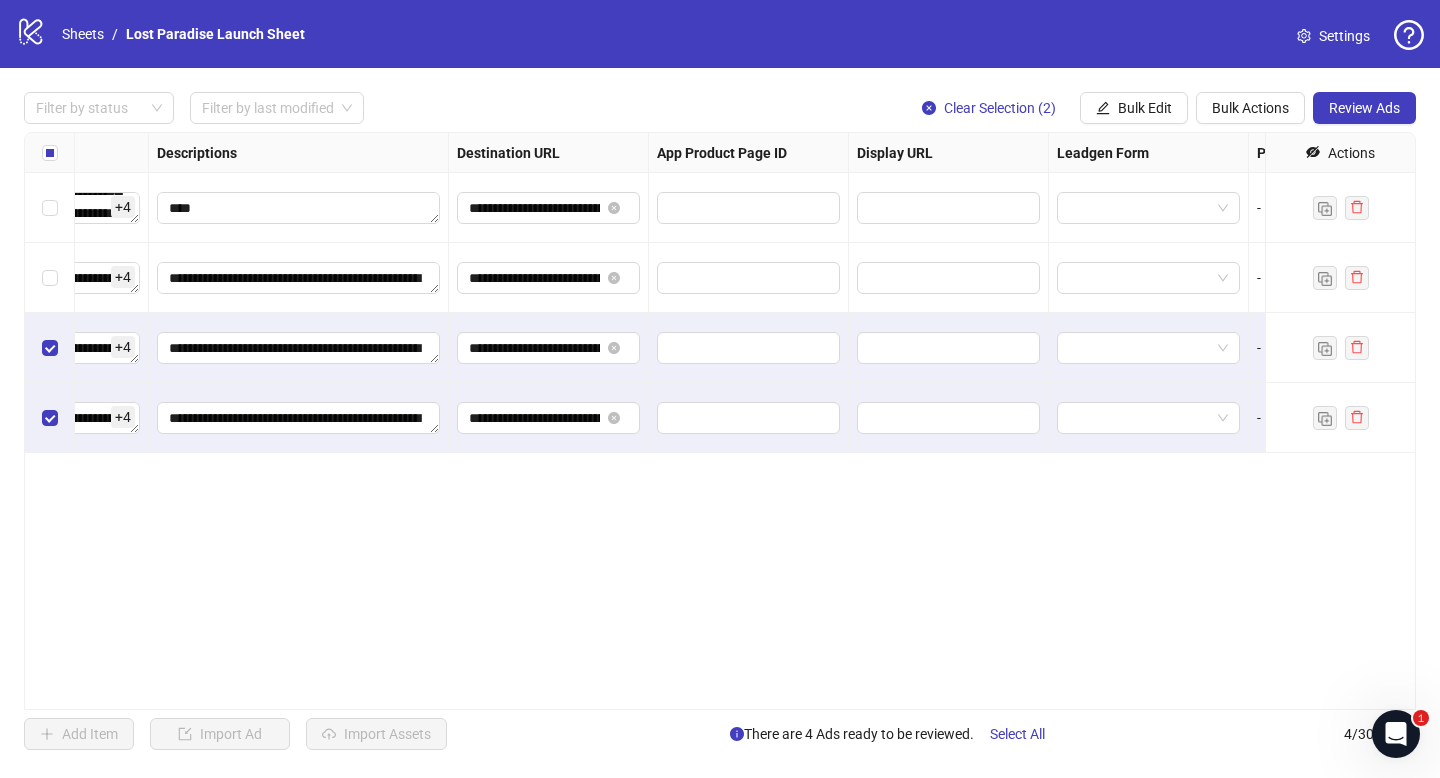 scroll, scrollTop: 0, scrollLeft: 1595, axis: horizontal 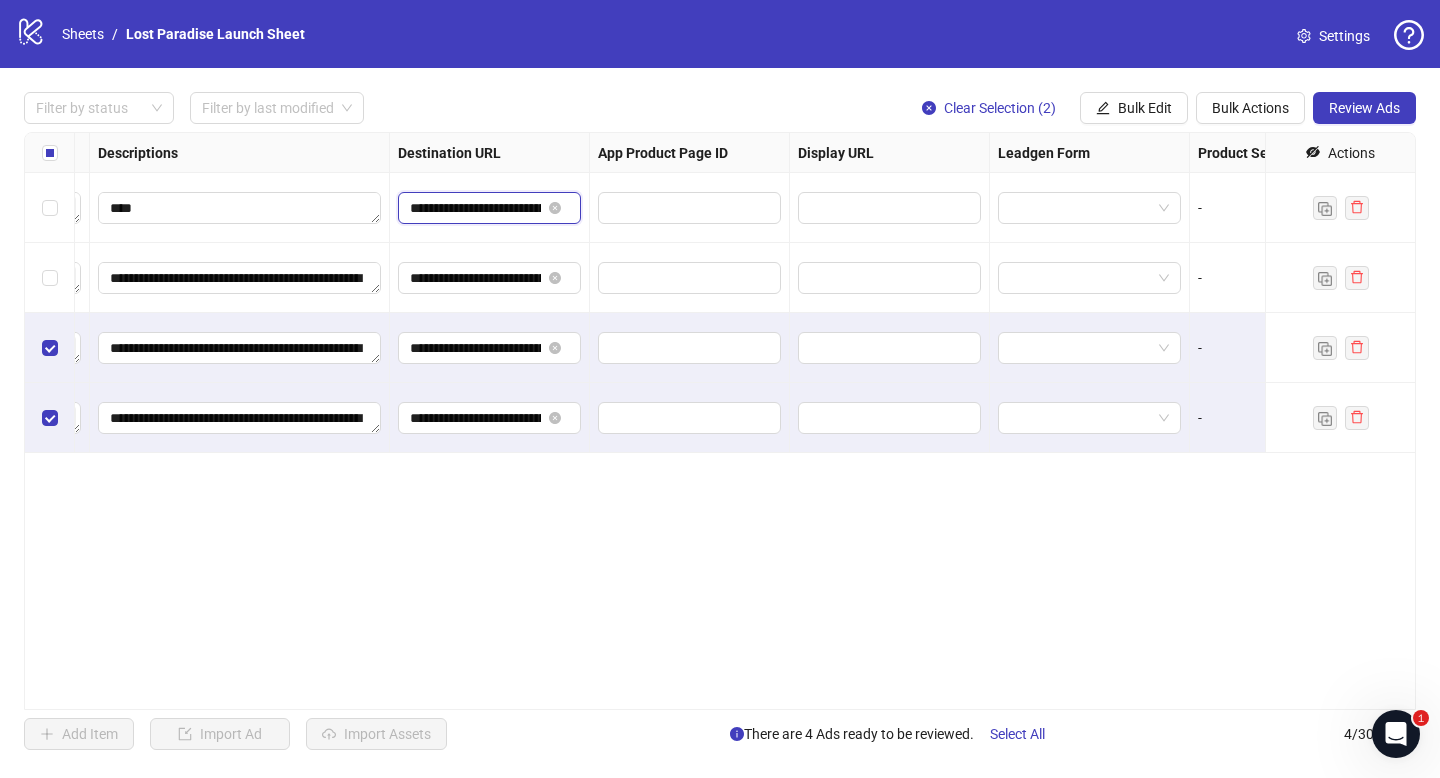 click on "**********" at bounding box center (475, 208) 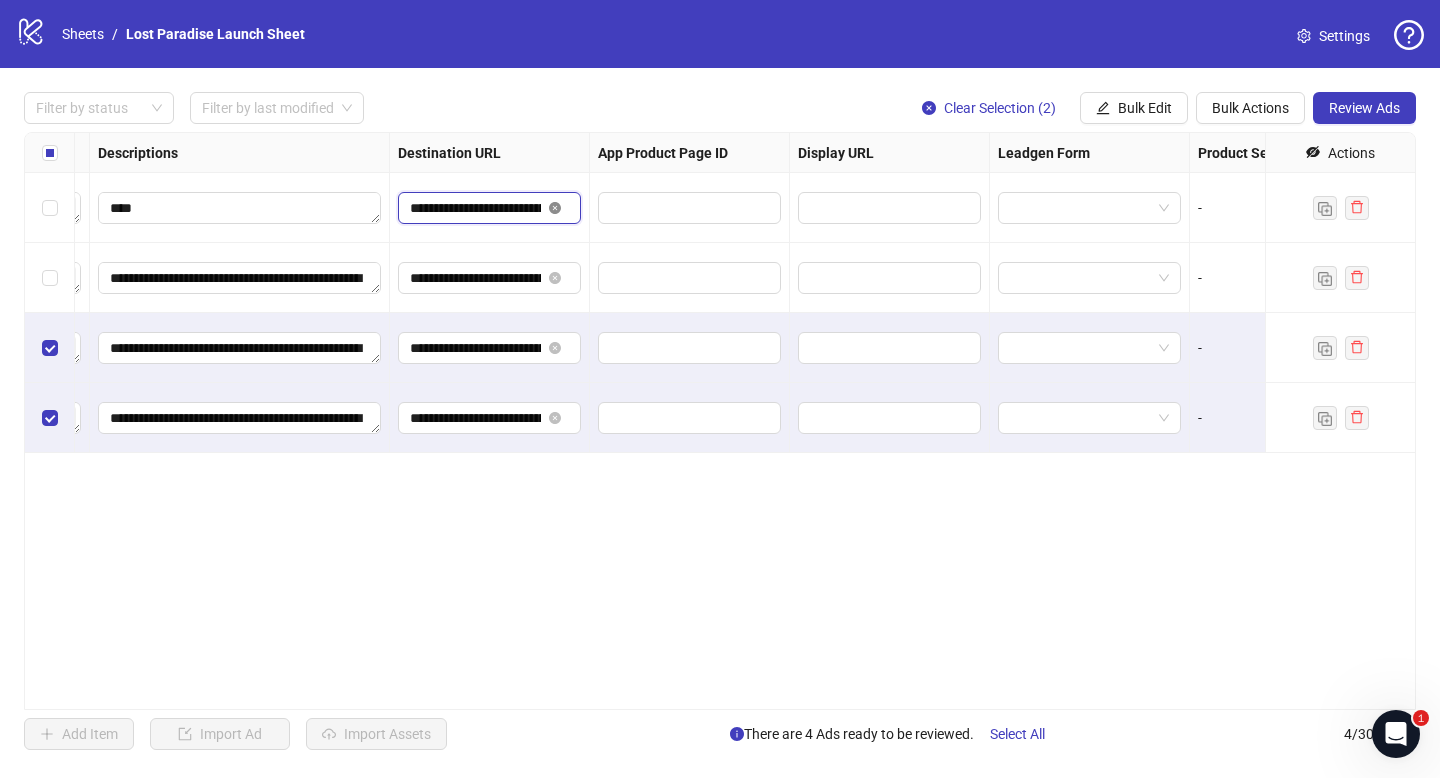 drag, startPoint x: 476, startPoint y: 206, endPoint x: 560, endPoint y: 207, distance: 84.00595 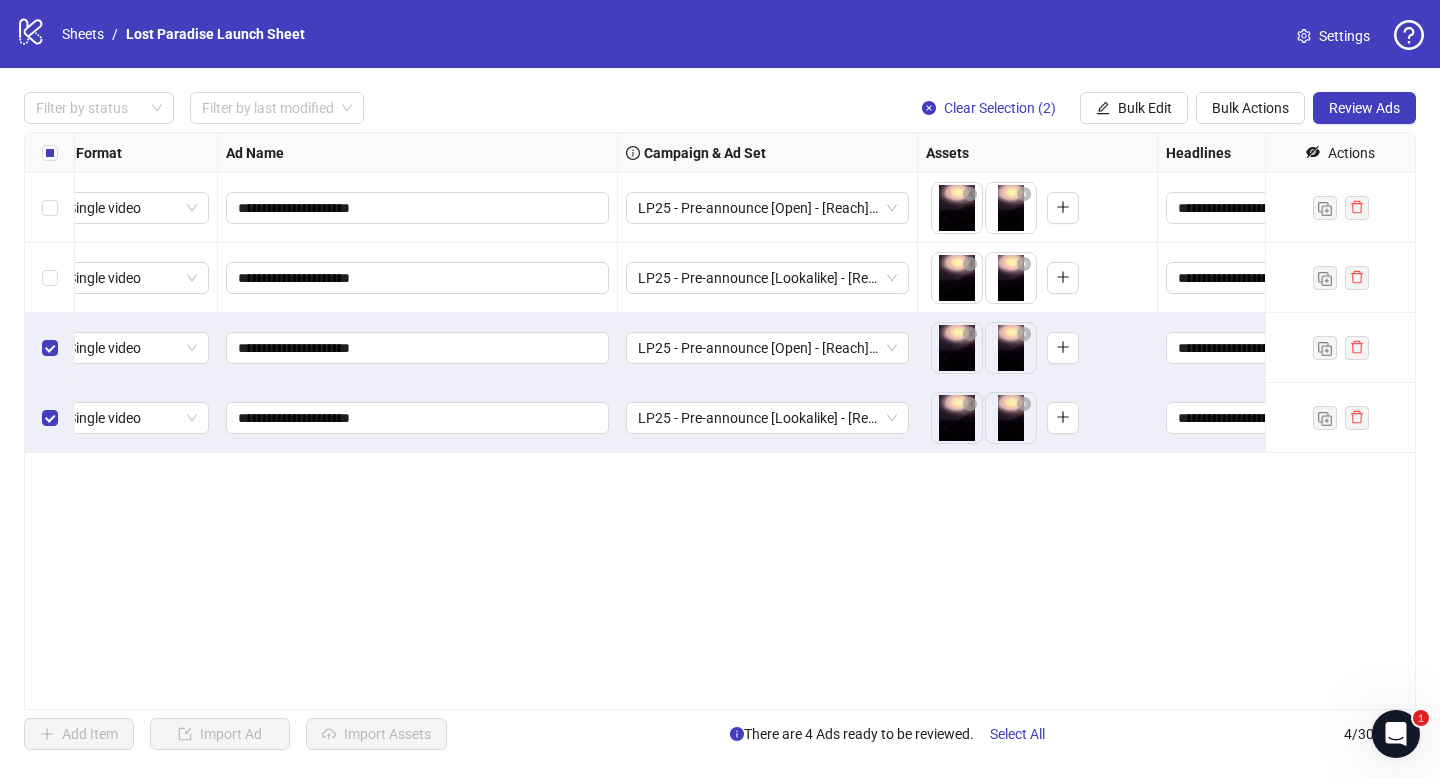 scroll, scrollTop: 0, scrollLeft: 0, axis: both 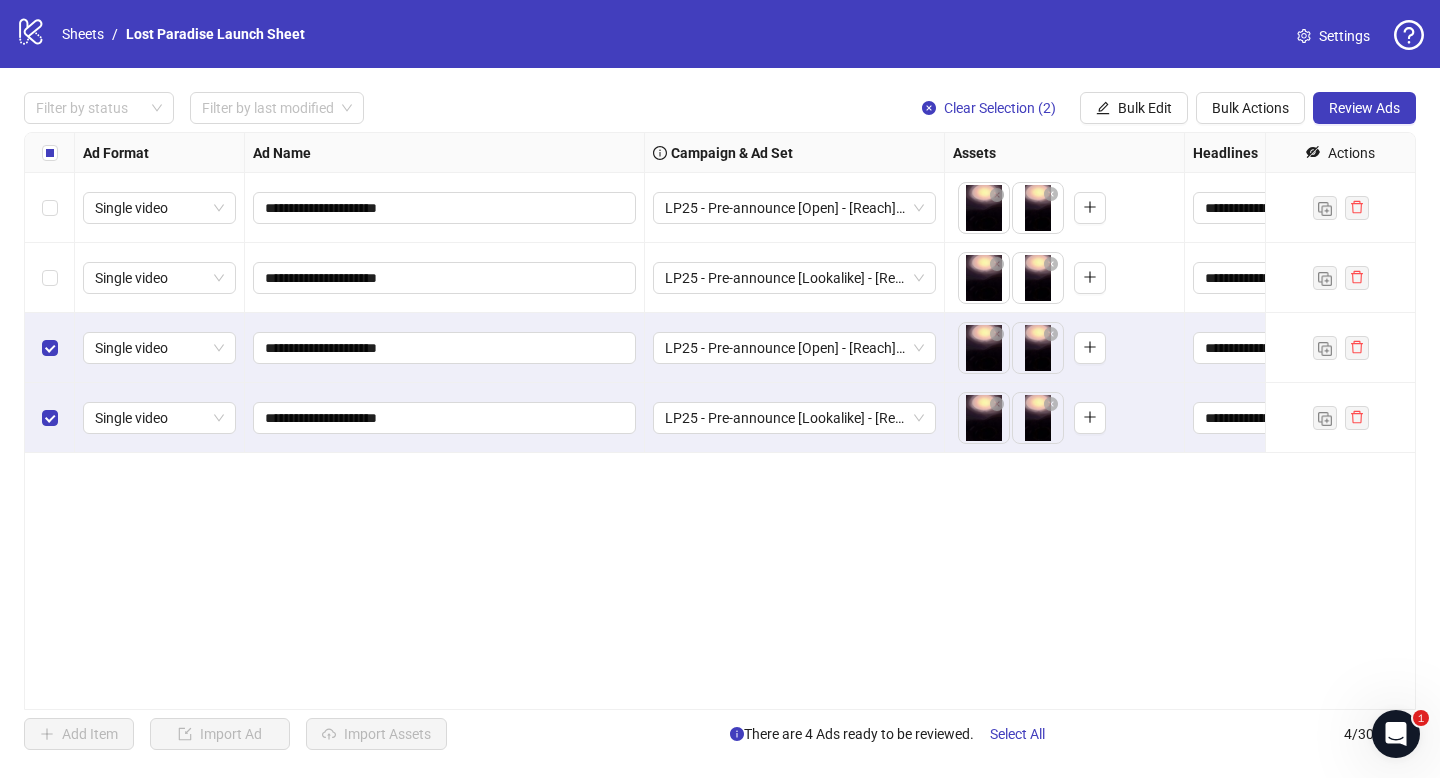 click on "**********" at bounding box center [720, 389] 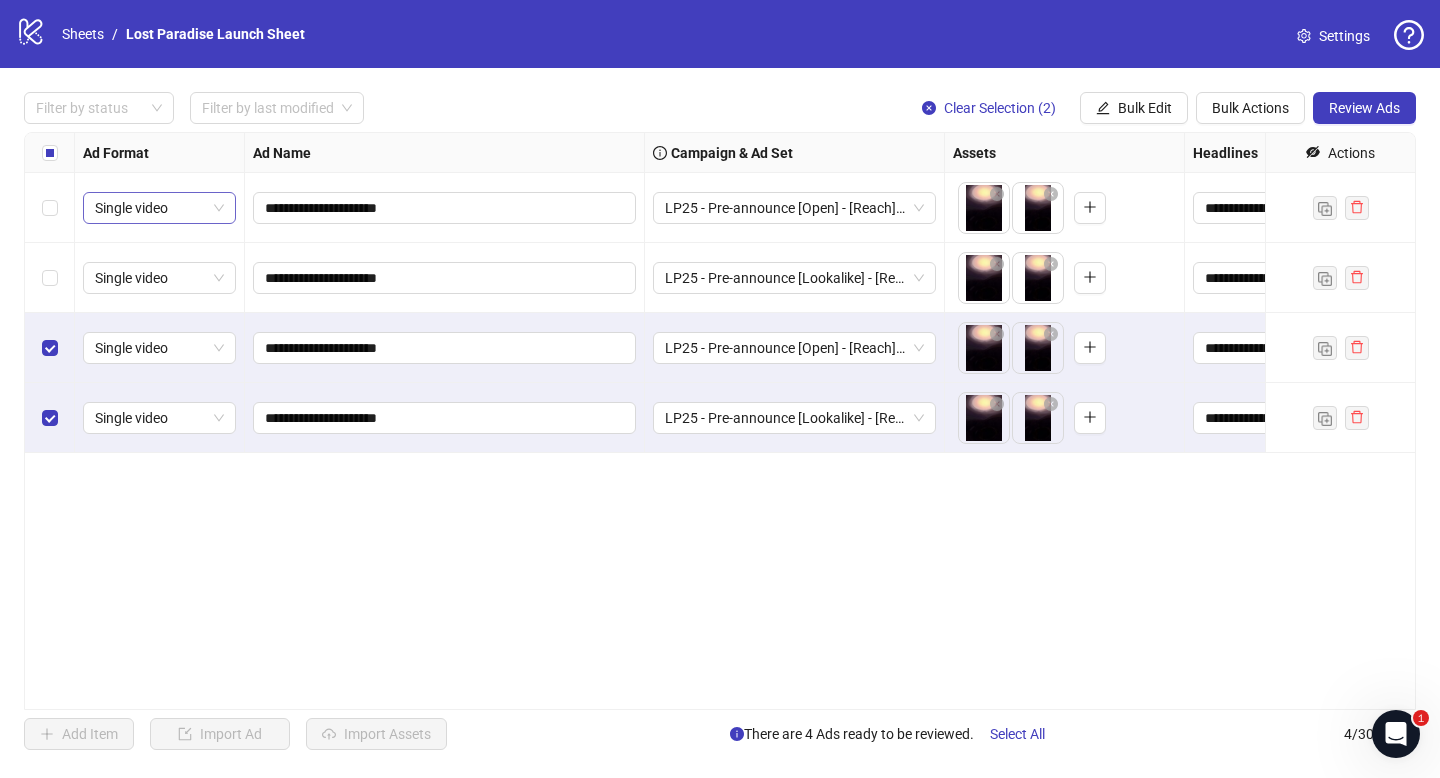 click on "Single video" at bounding box center [159, 208] 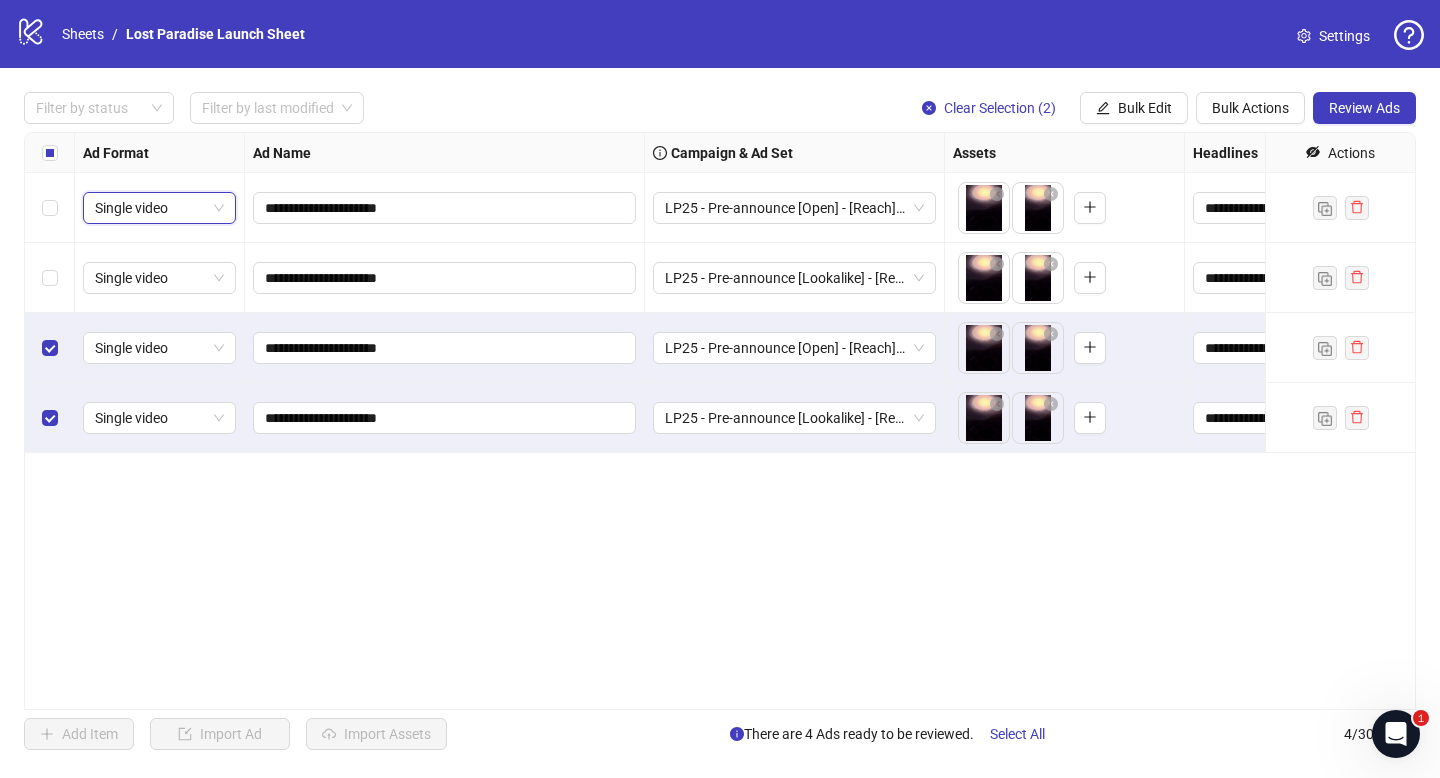 click on "Single video" at bounding box center (159, 208) 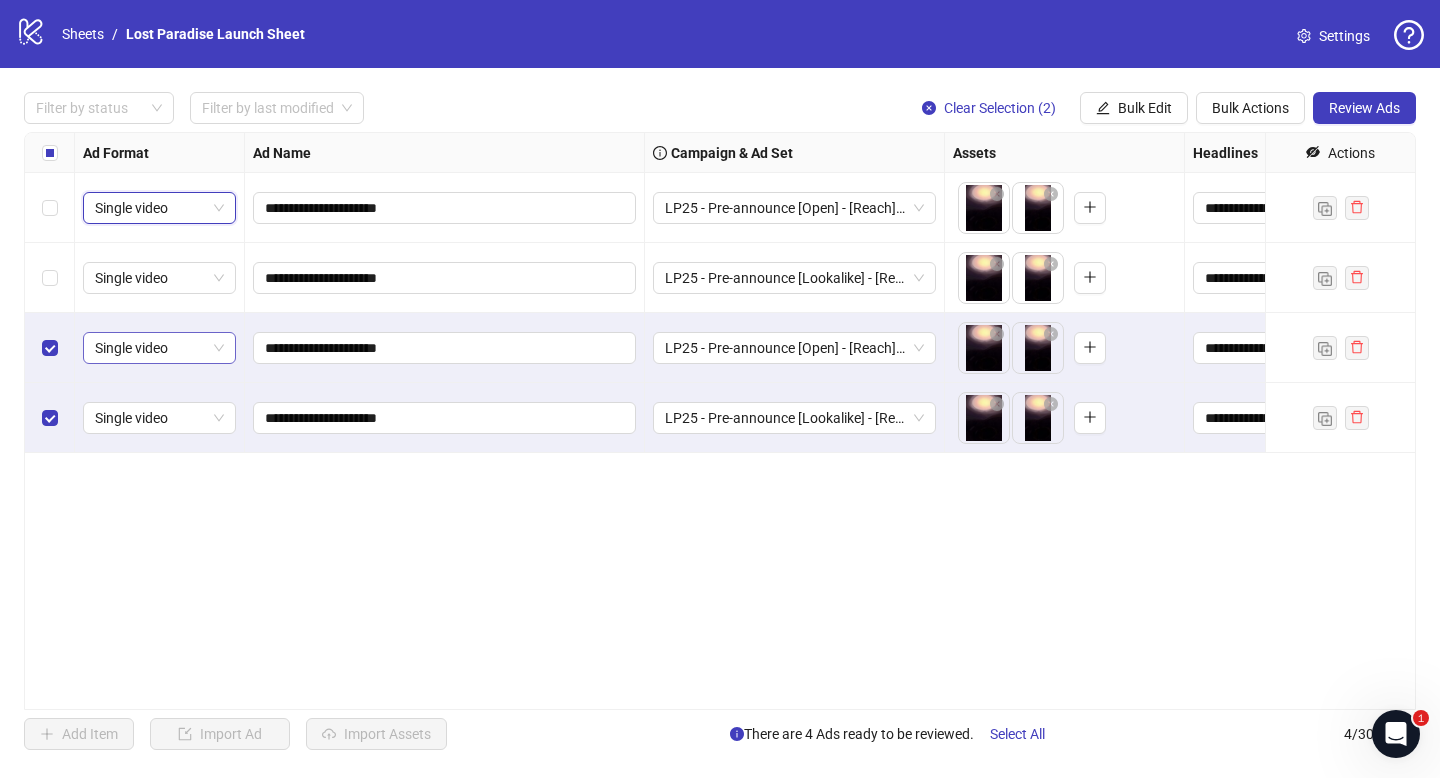 click on "Single video" at bounding box center (159, 348) 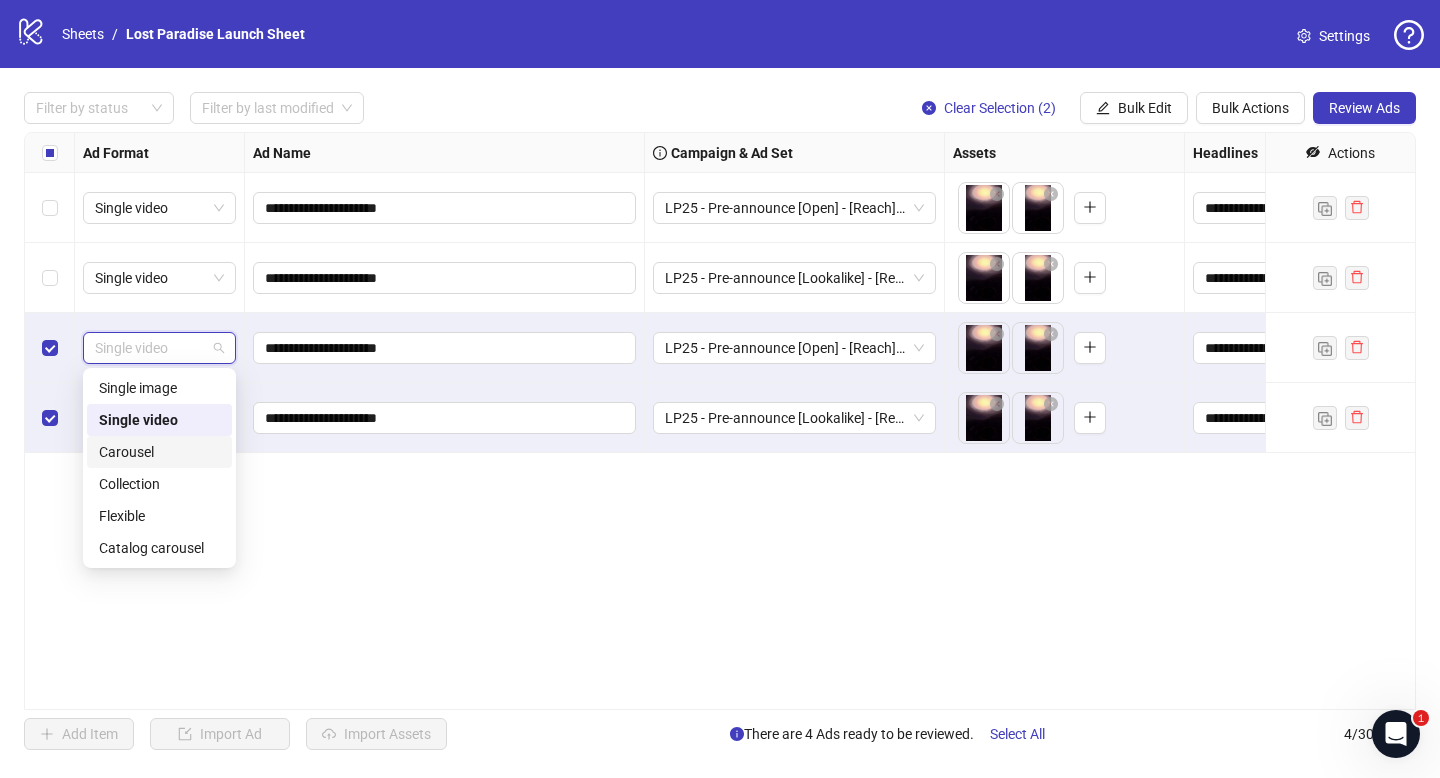 click on "Carousel" at bounding box center (159, 452) 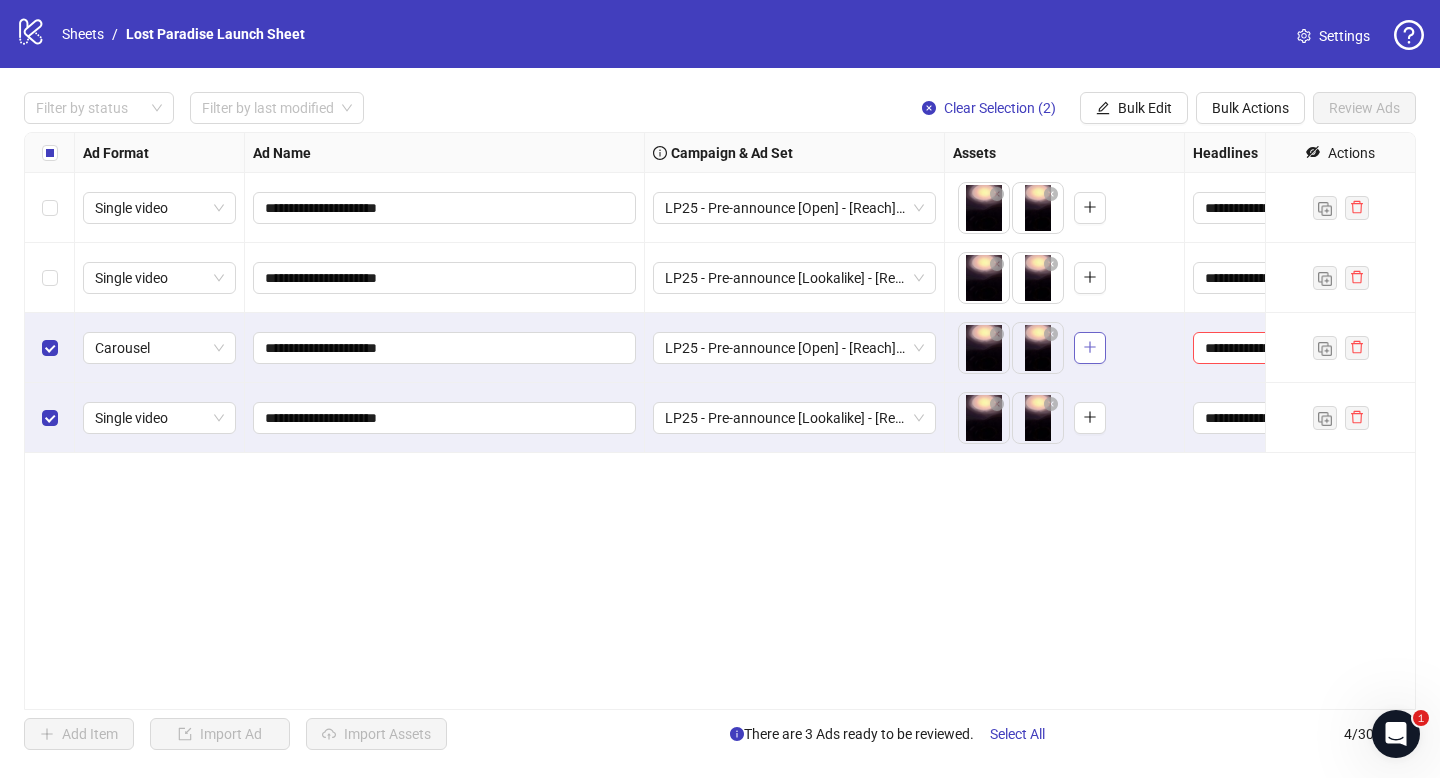 click at bounding box center (1090, 348) 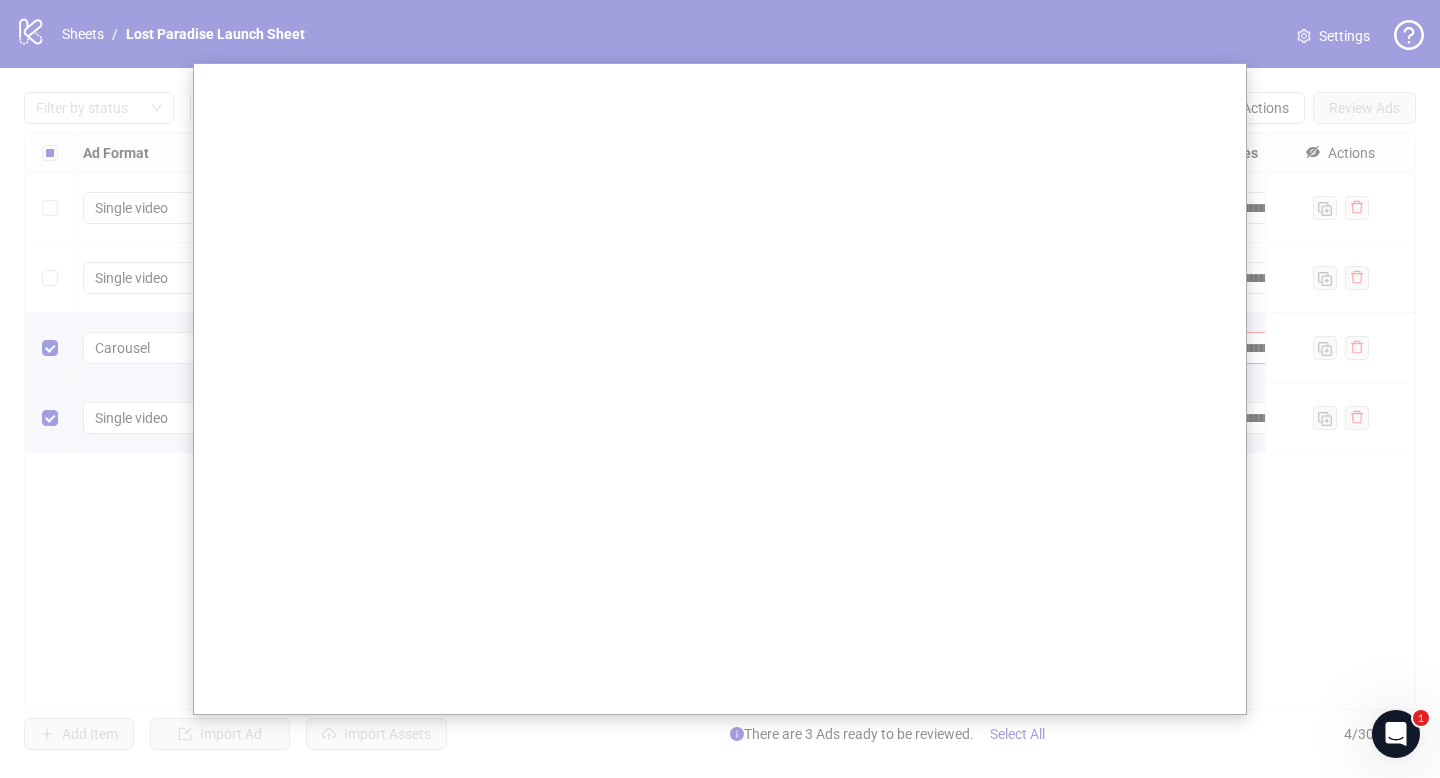 click at bounding box center [720, 389] 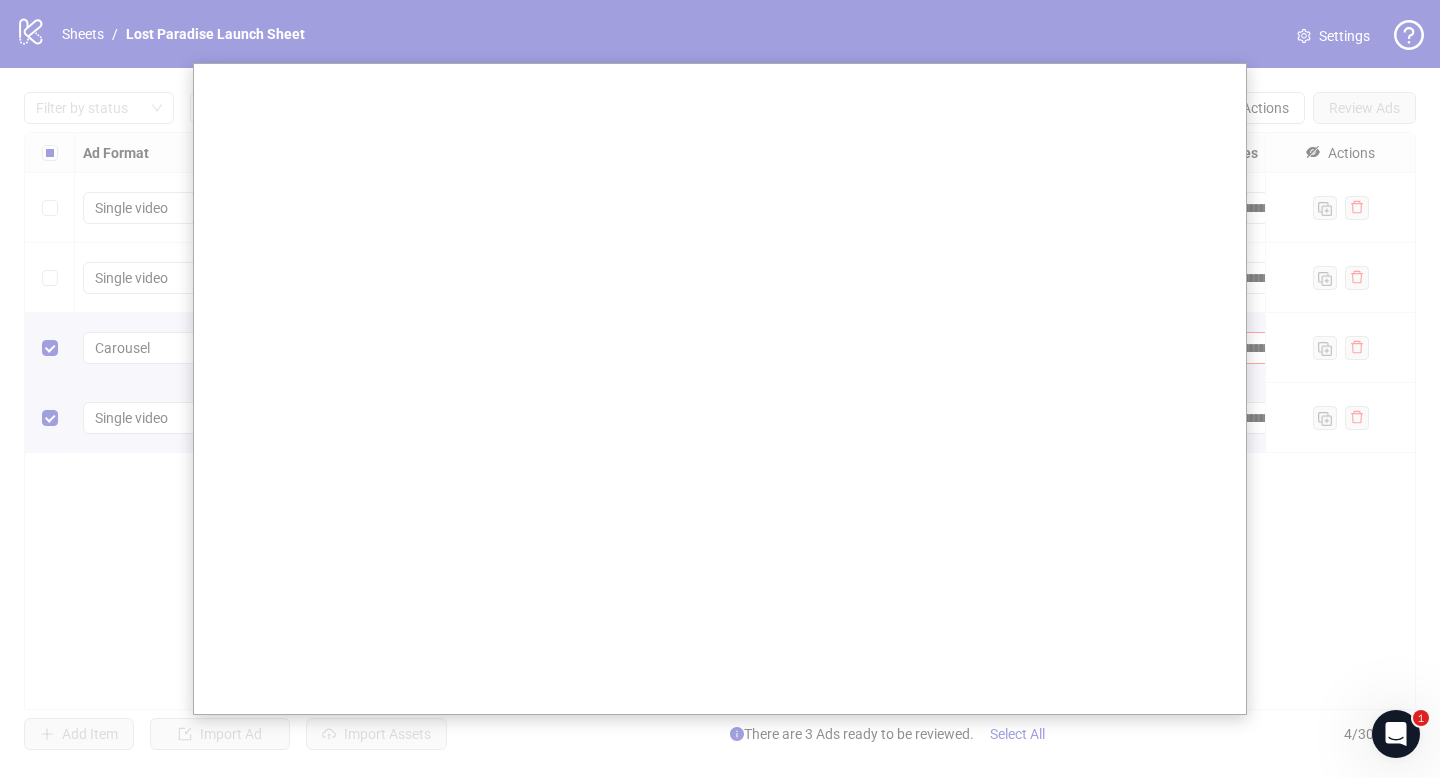 type 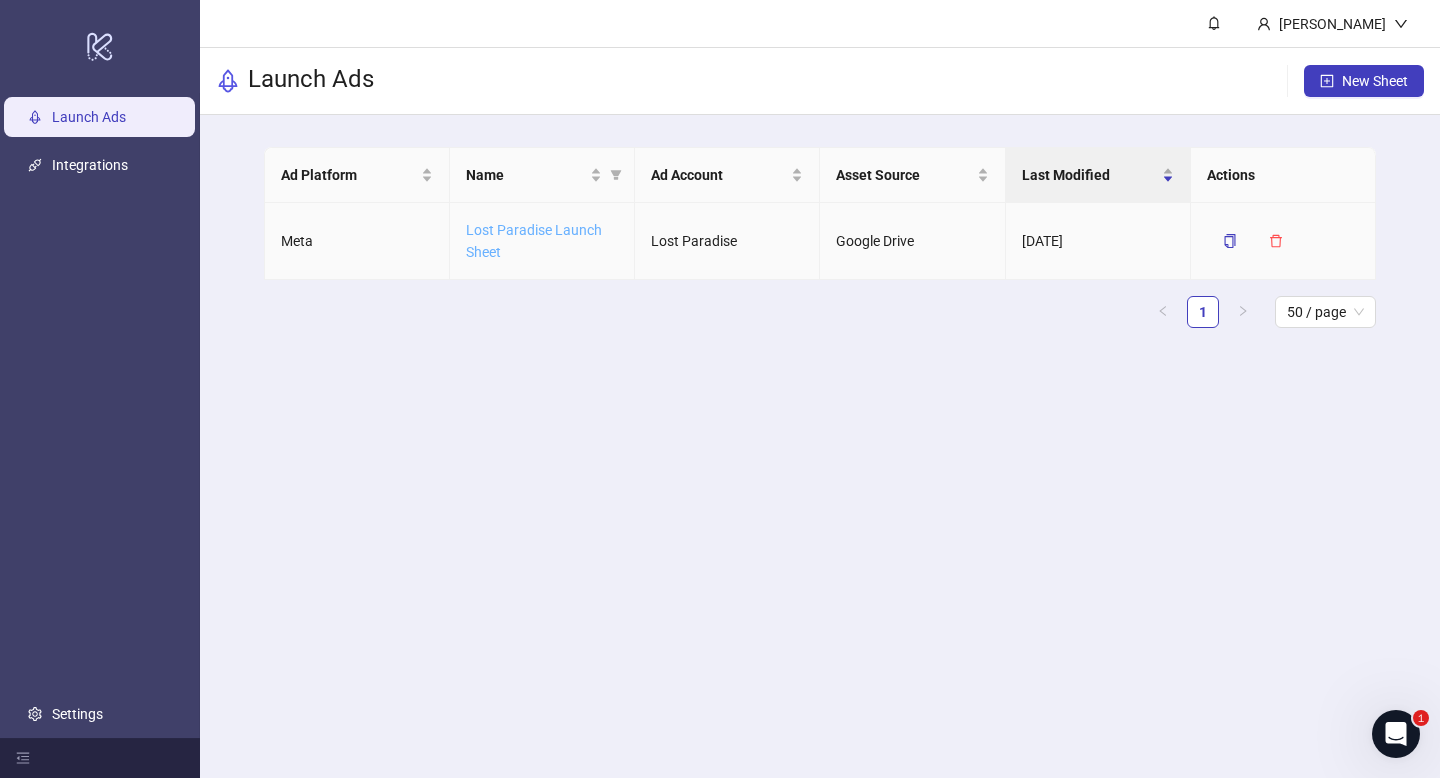 click on "Lost Paradise Launch Sheet" at bounding box center (534, 241) 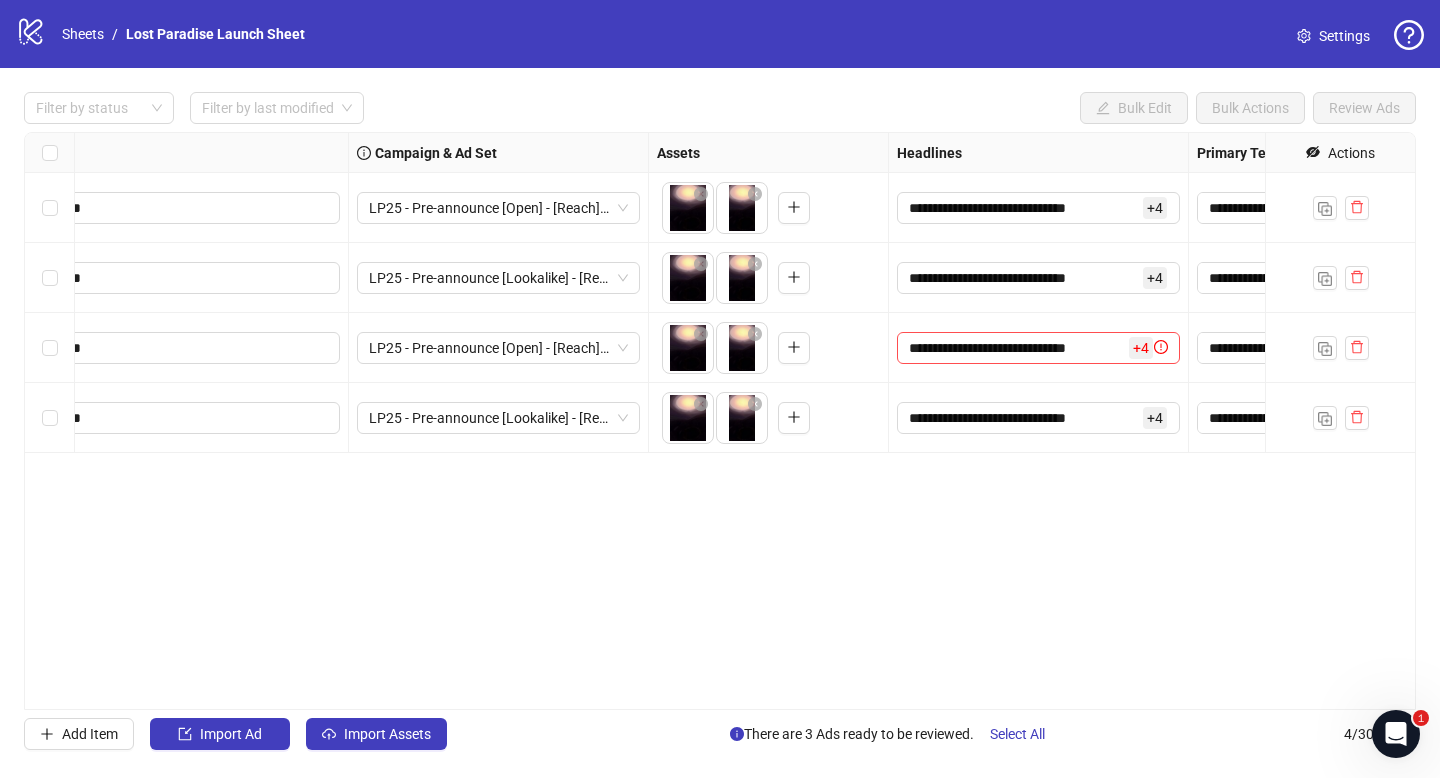 scroll, scrollTop: 0, scrollLeft: 297, axis: horizontal 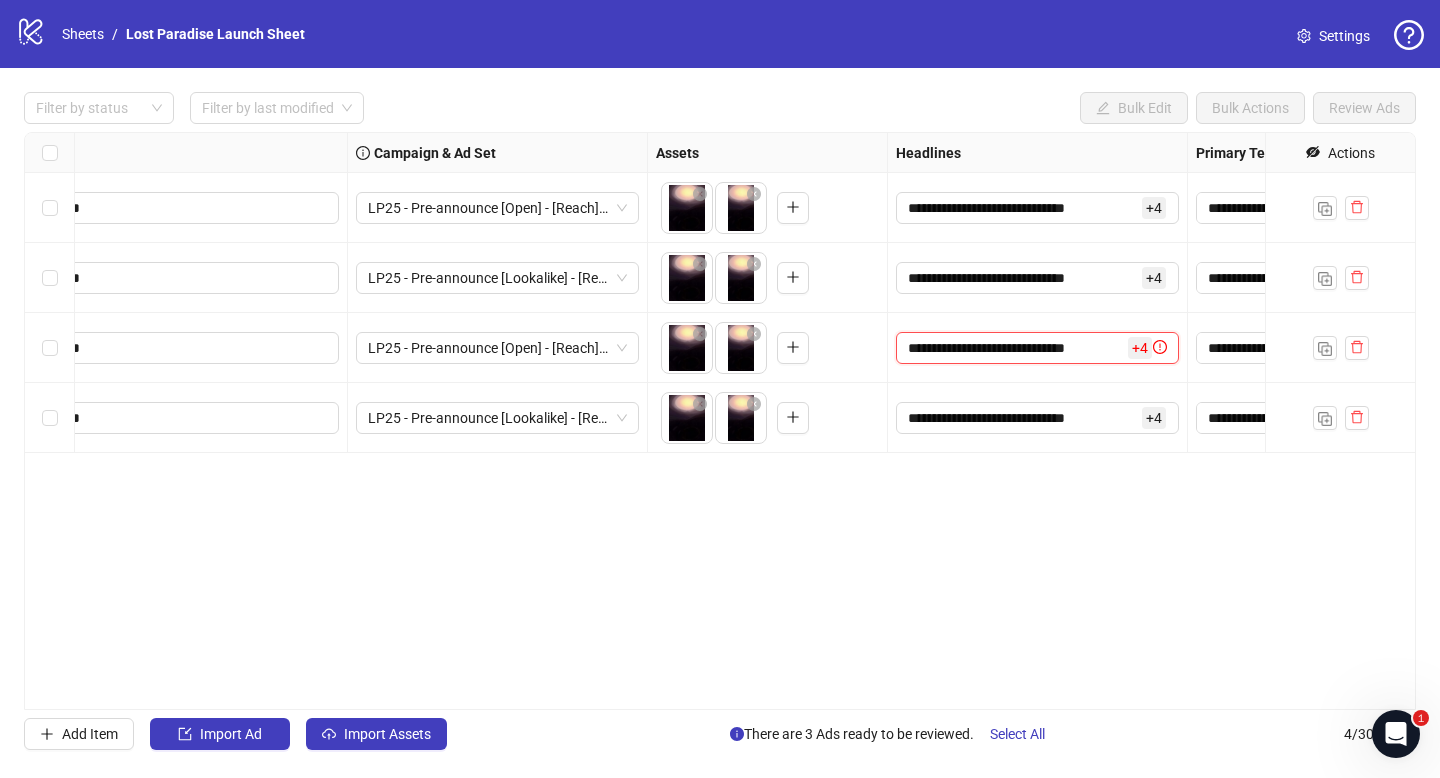 click on "**********" at bounding box center [1016, 348] 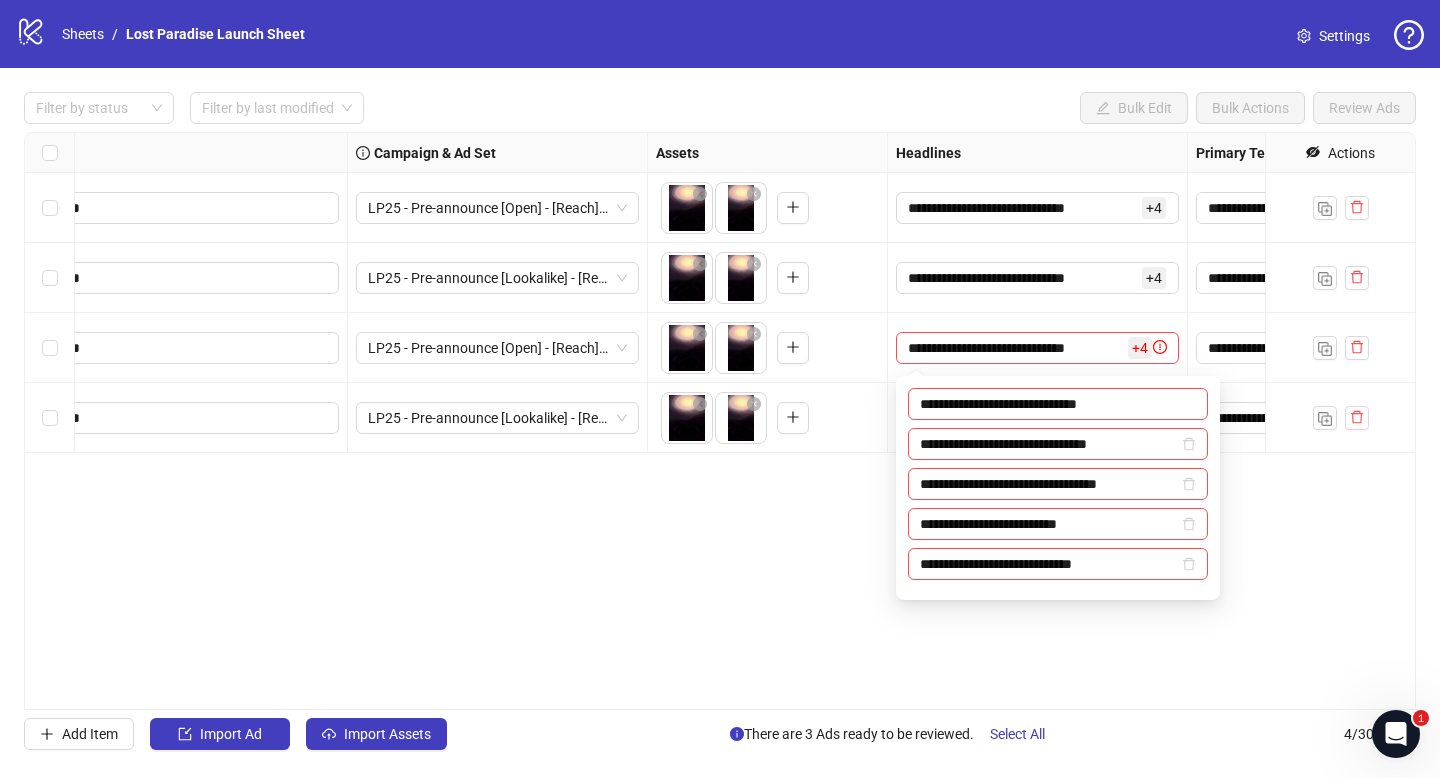 click on "To pick up a draggable item, press the space bar.
While dragging, use the arrow keys to move the item.
Press space again to drop the item in its new position, or press escape to cancel." at bounding box center (768, 348) 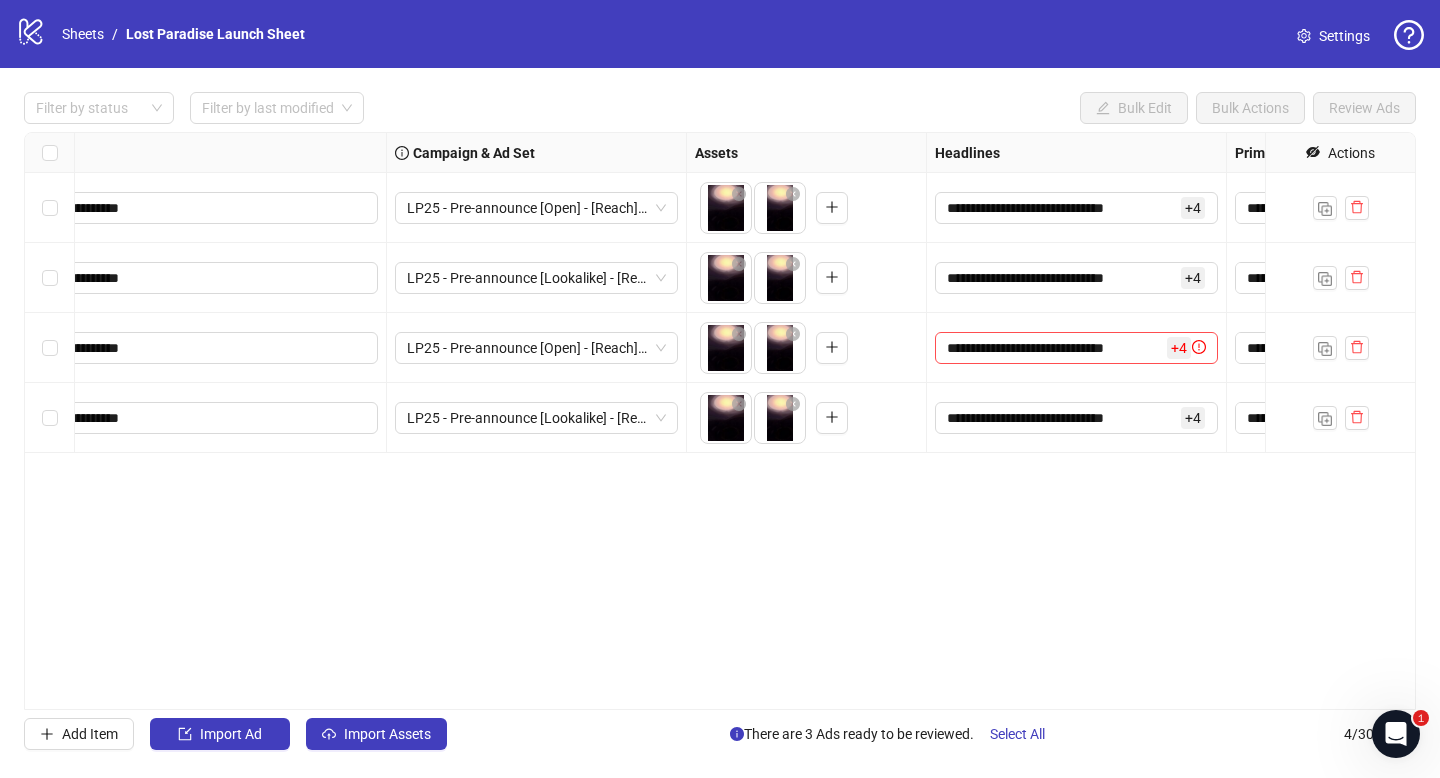 scroll, scrollTop: 0, scrollLeft: 0, axis: both 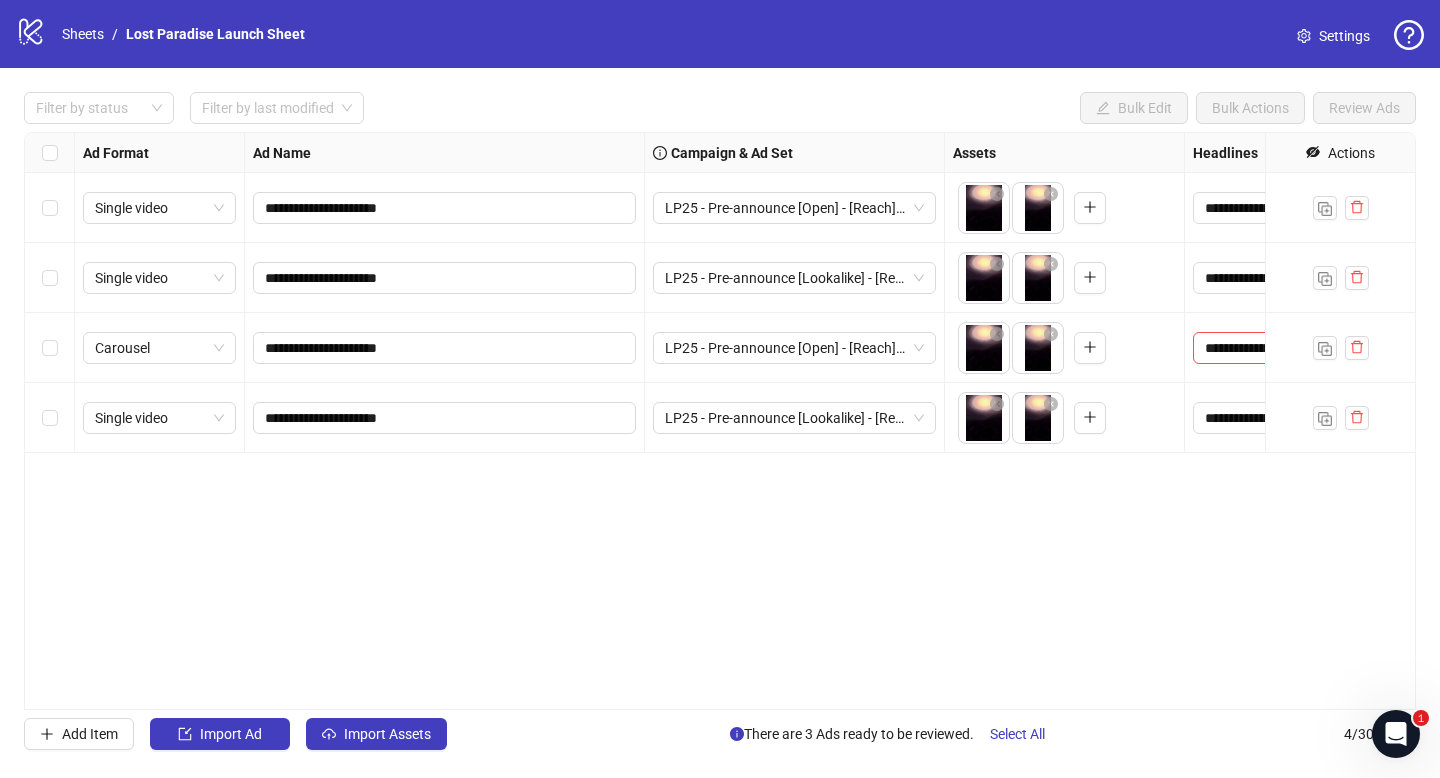click on "Ad Name" at bounding box center [445, 153] 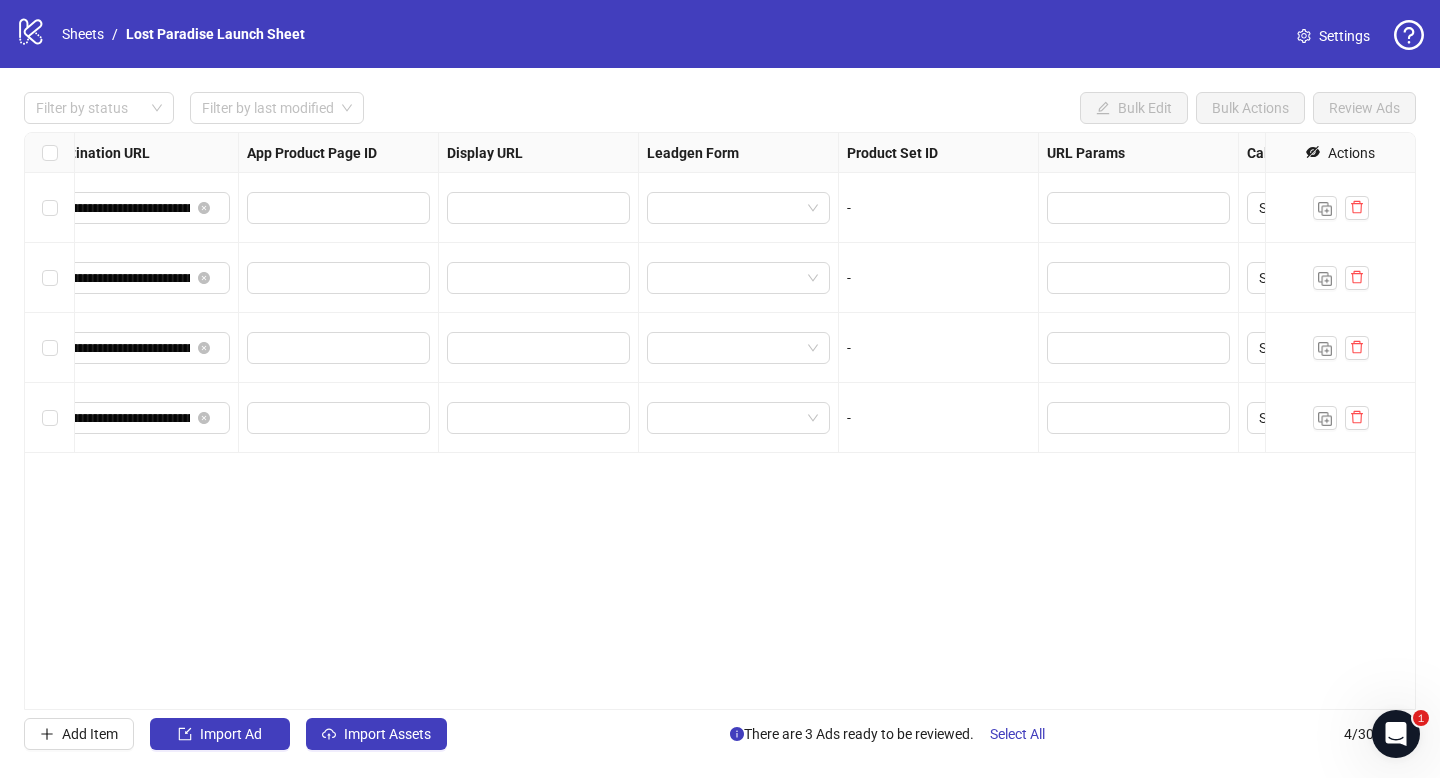 scroll, scrollTop: 0, scrollLeft: 2080, axis: horizontal 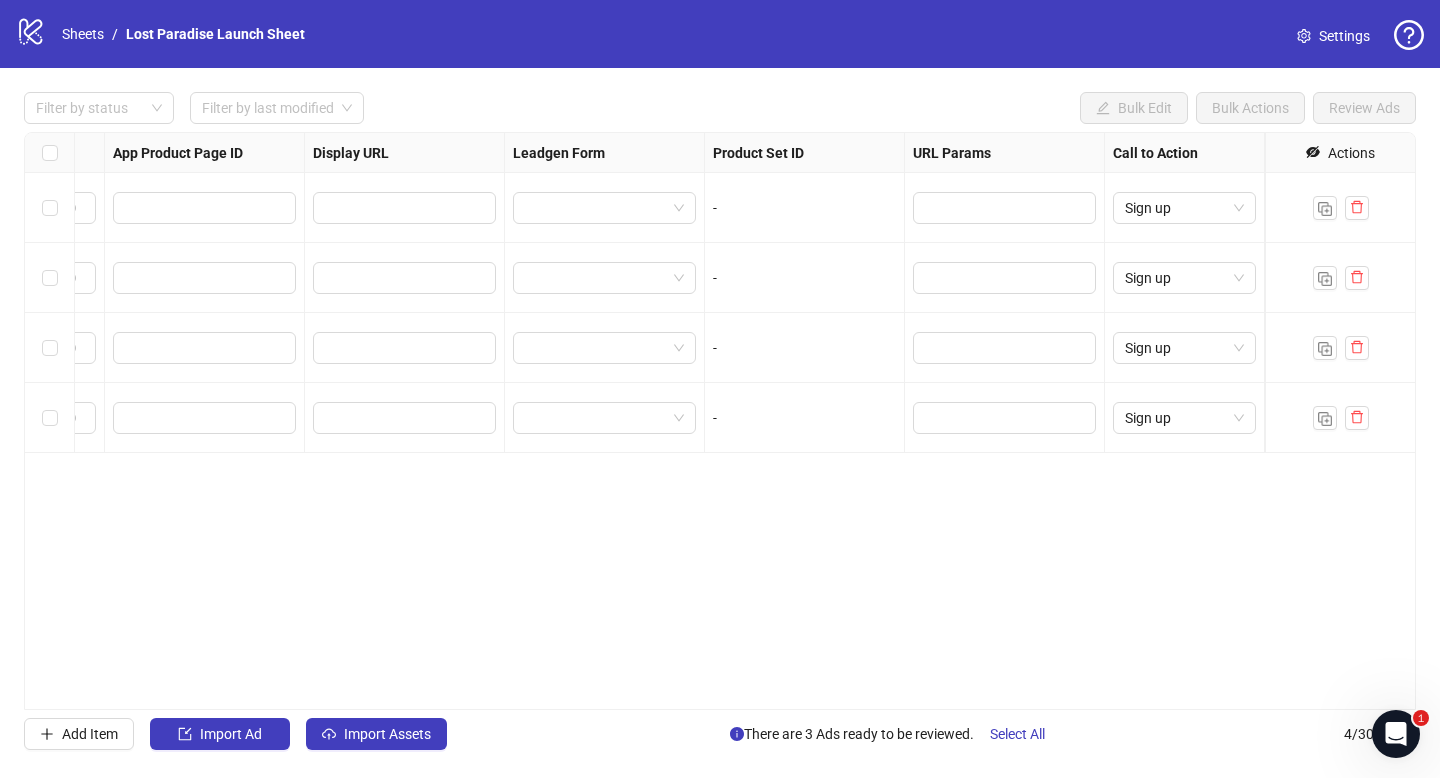 click on "Actions" at bounding box center [1340, 153] 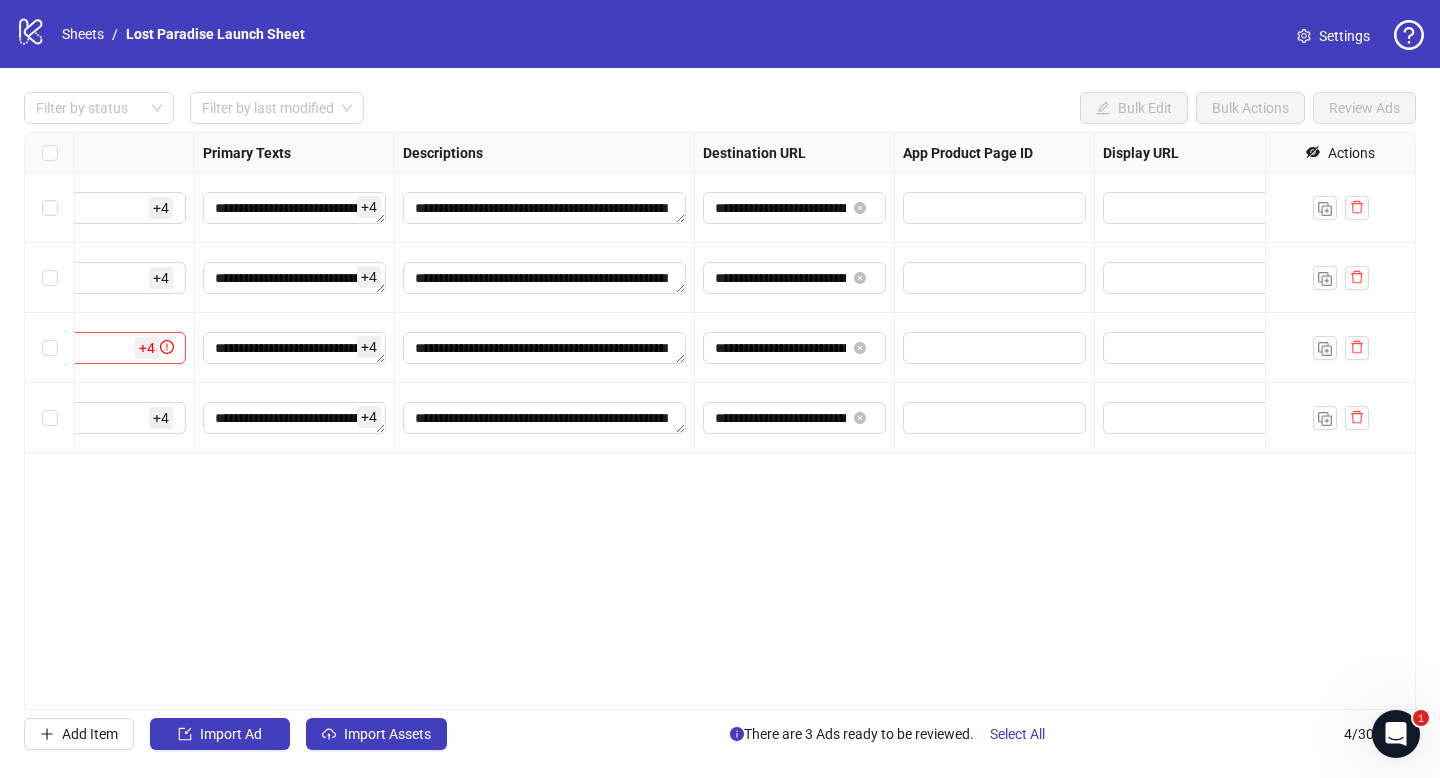 scroll, scrollTop: 0, scrollLeft: 1293, axis: horizontal 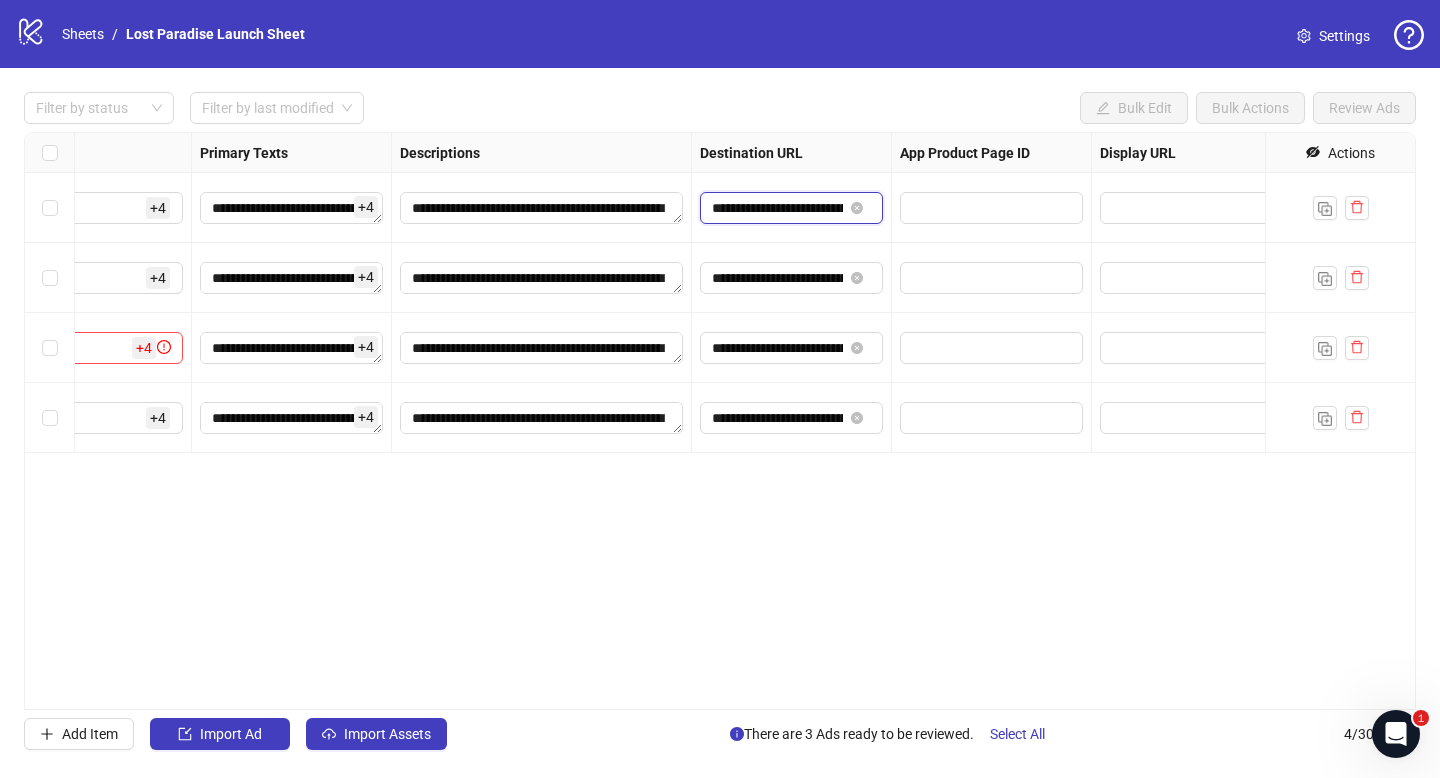 click on "**********" at bounding box center (777, 208) 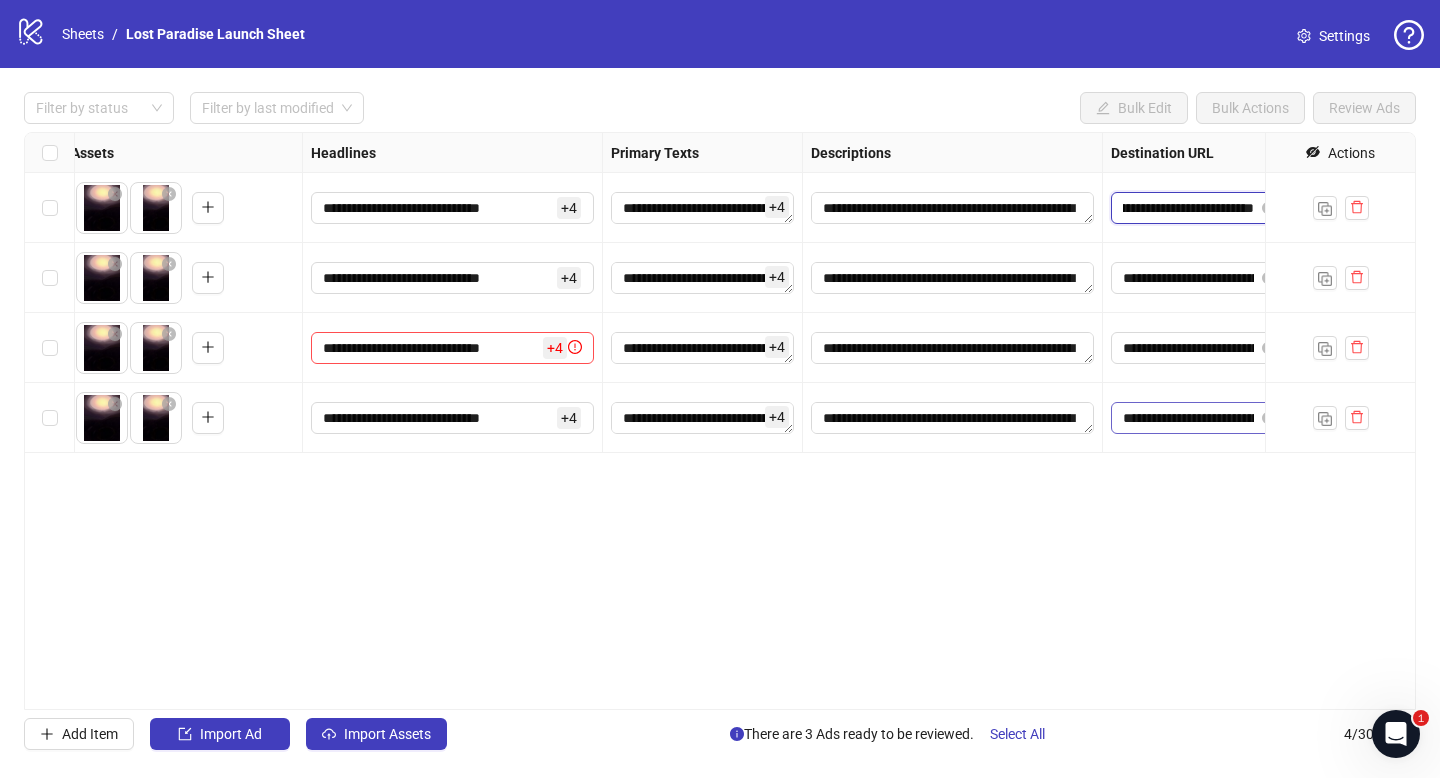 scroll, scrollTop: 0, scrollLeft: 804, axis: horizontal 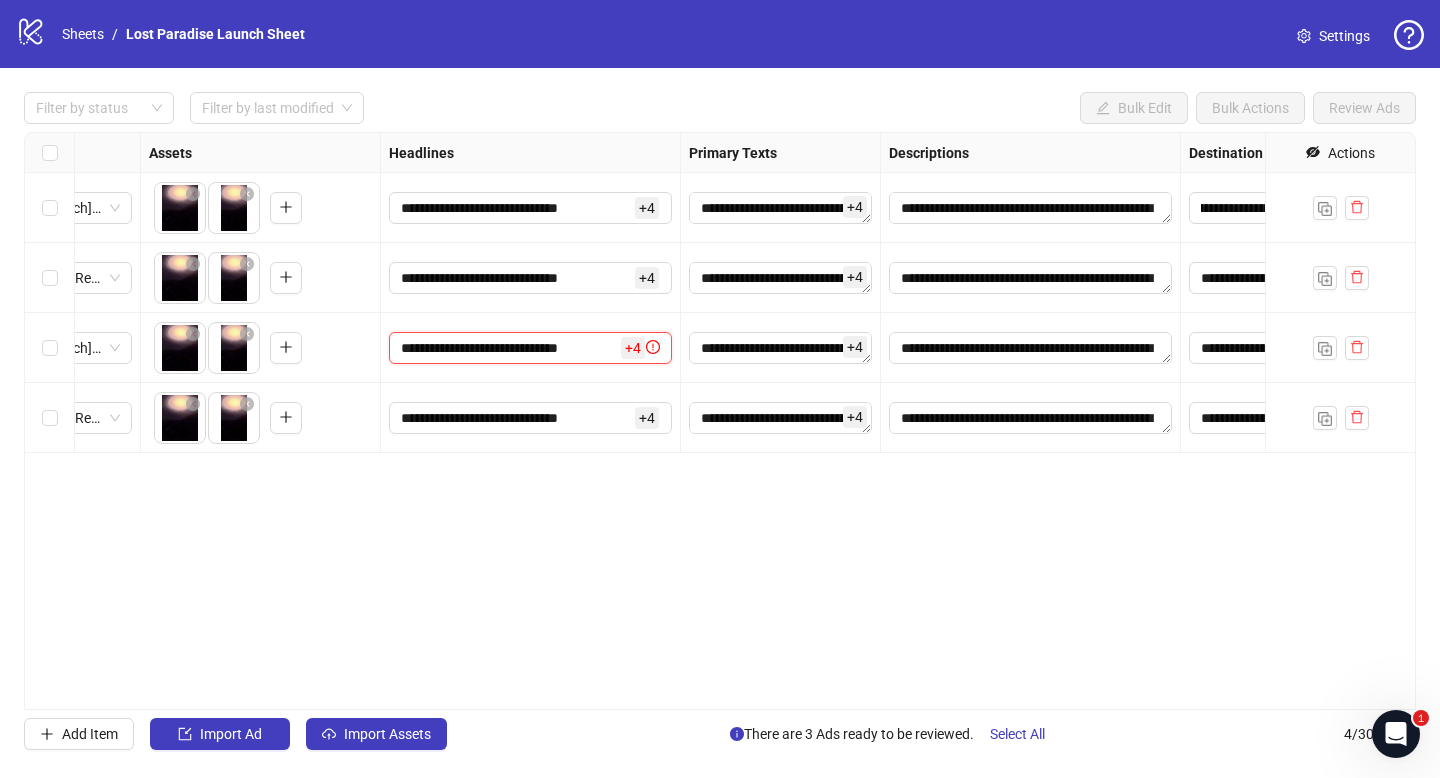 click on "**********" at bounding box center [509, 348] 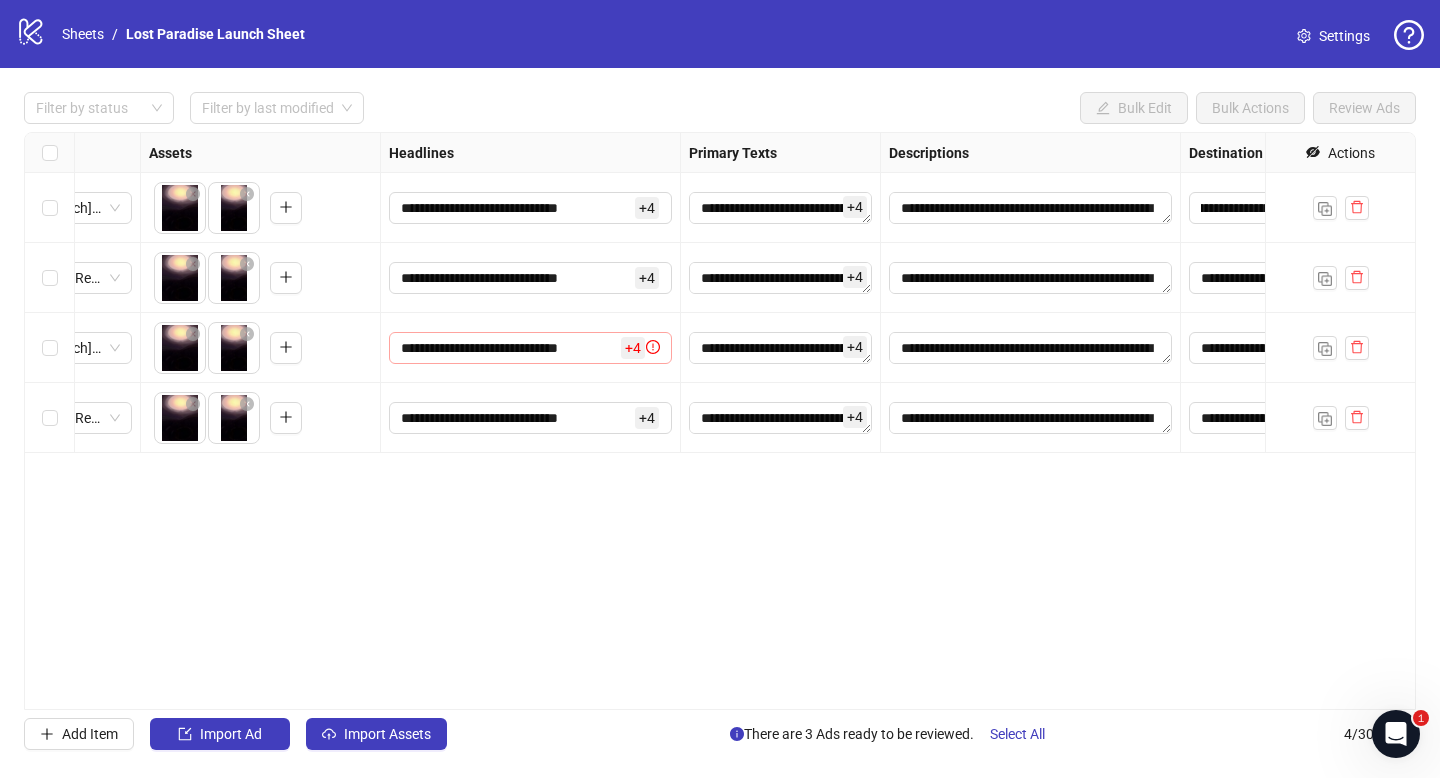 scroll, scrollTop: 0, scrollLeft: 0, axis: both 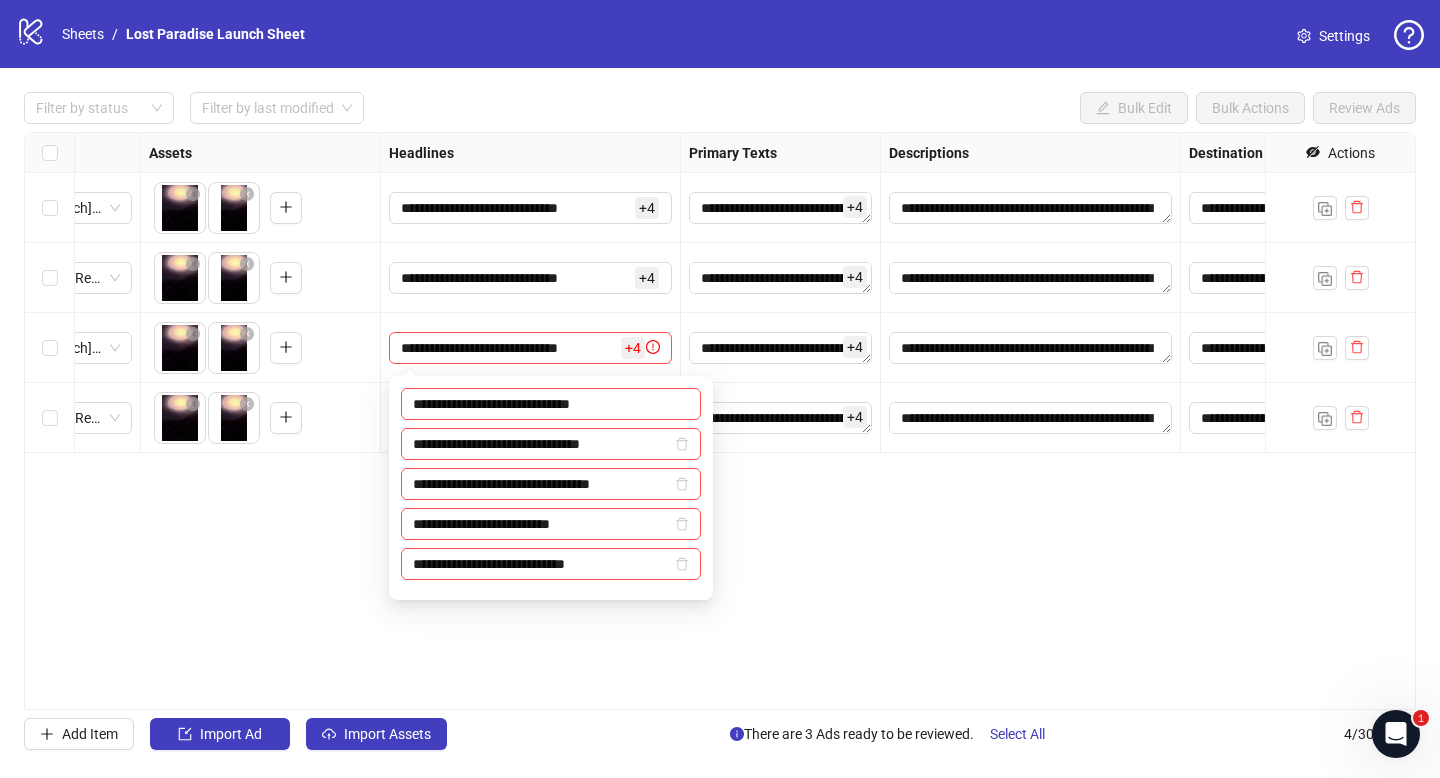 click on "**********" at bounding box center [531, 348] 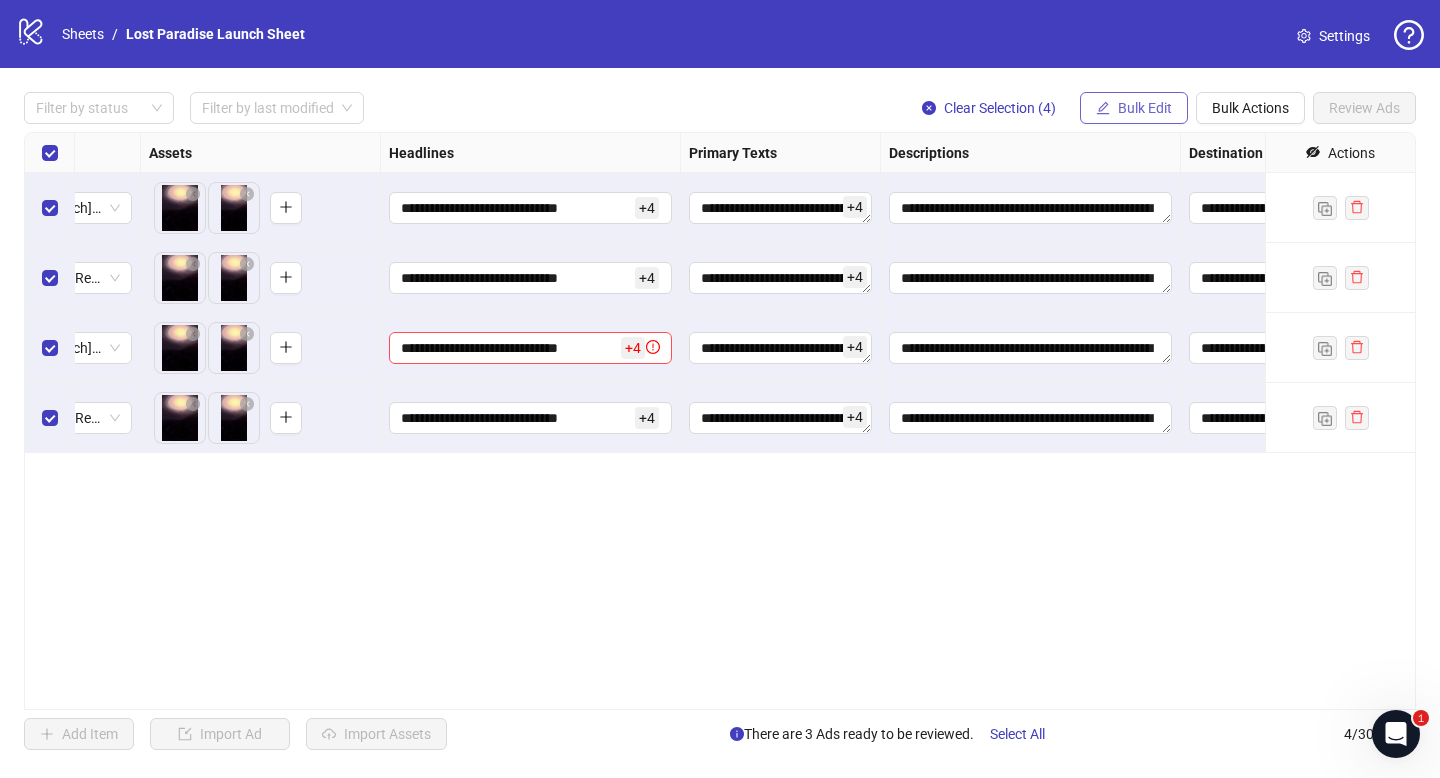 click on "Bulk Edit" at bounding box center (1145, 108) 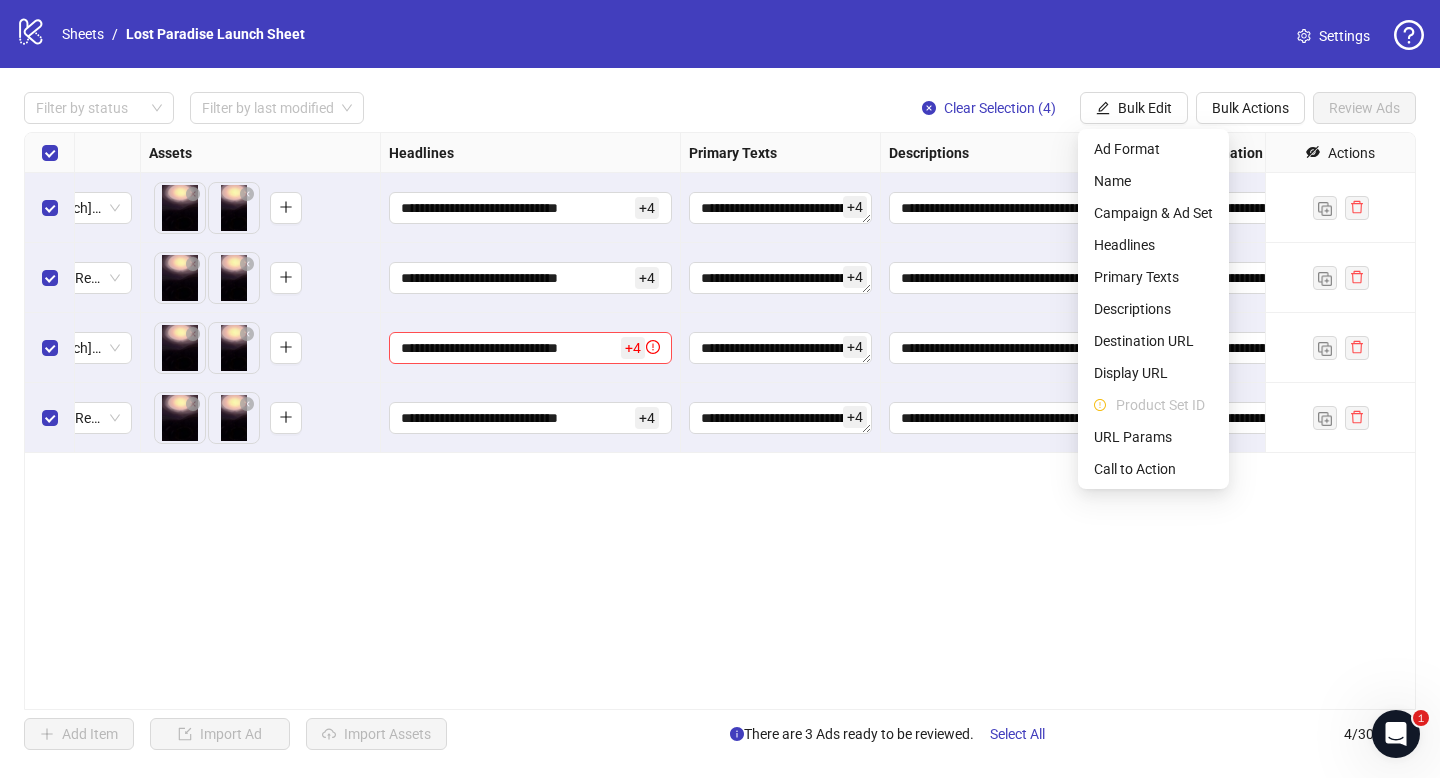 click on "**********" at bounding box center [720, 421] 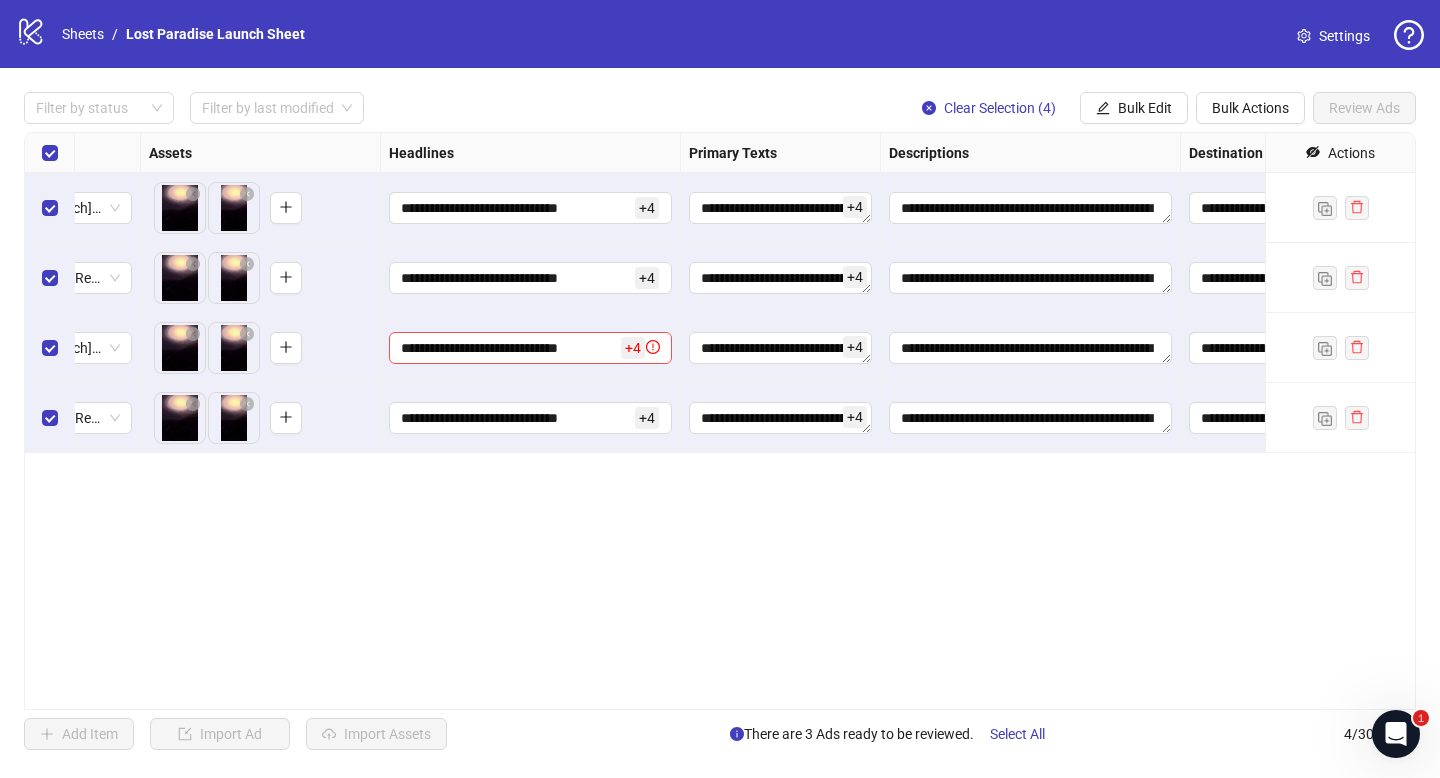 click on "**********" at bounding box center (531, 348) 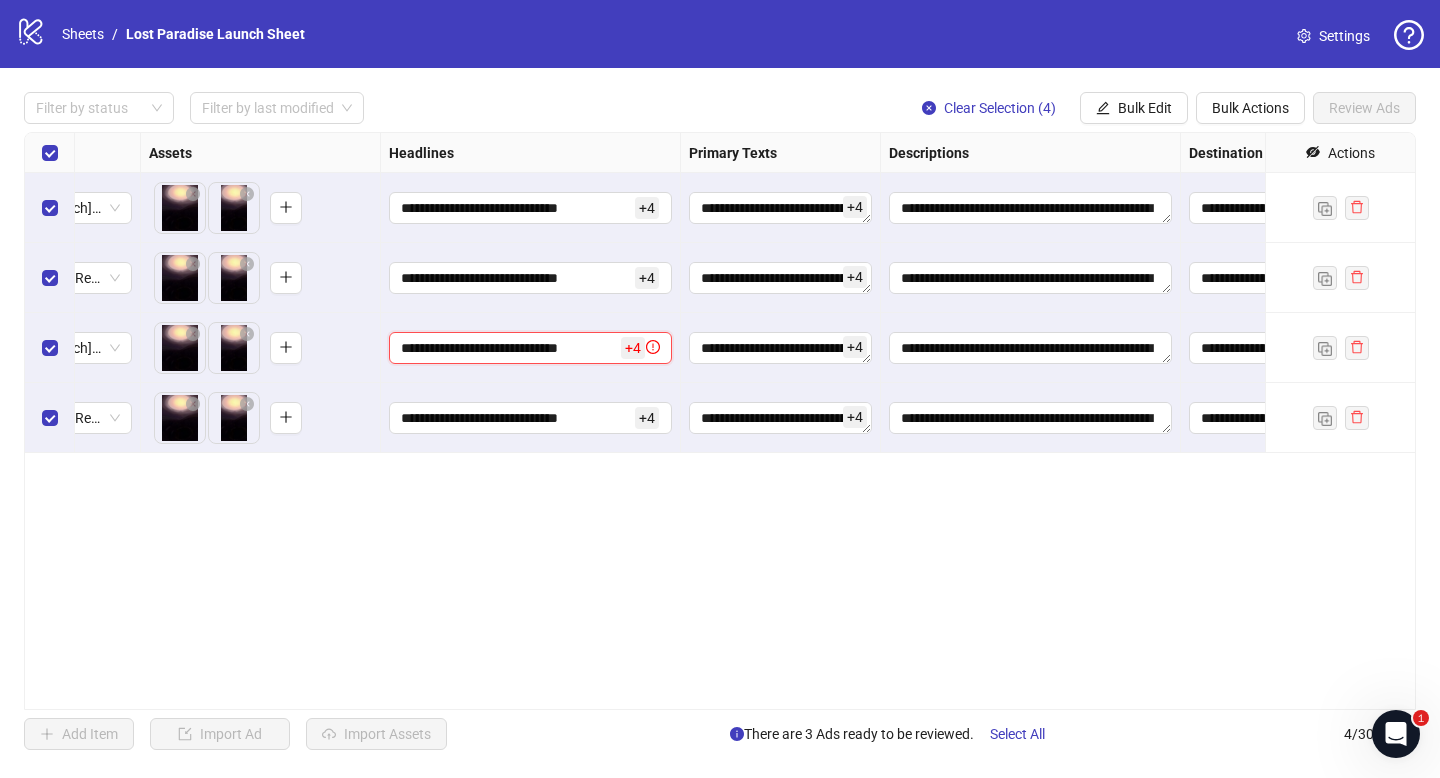 click on "**********" at bounding box center [509, 348] 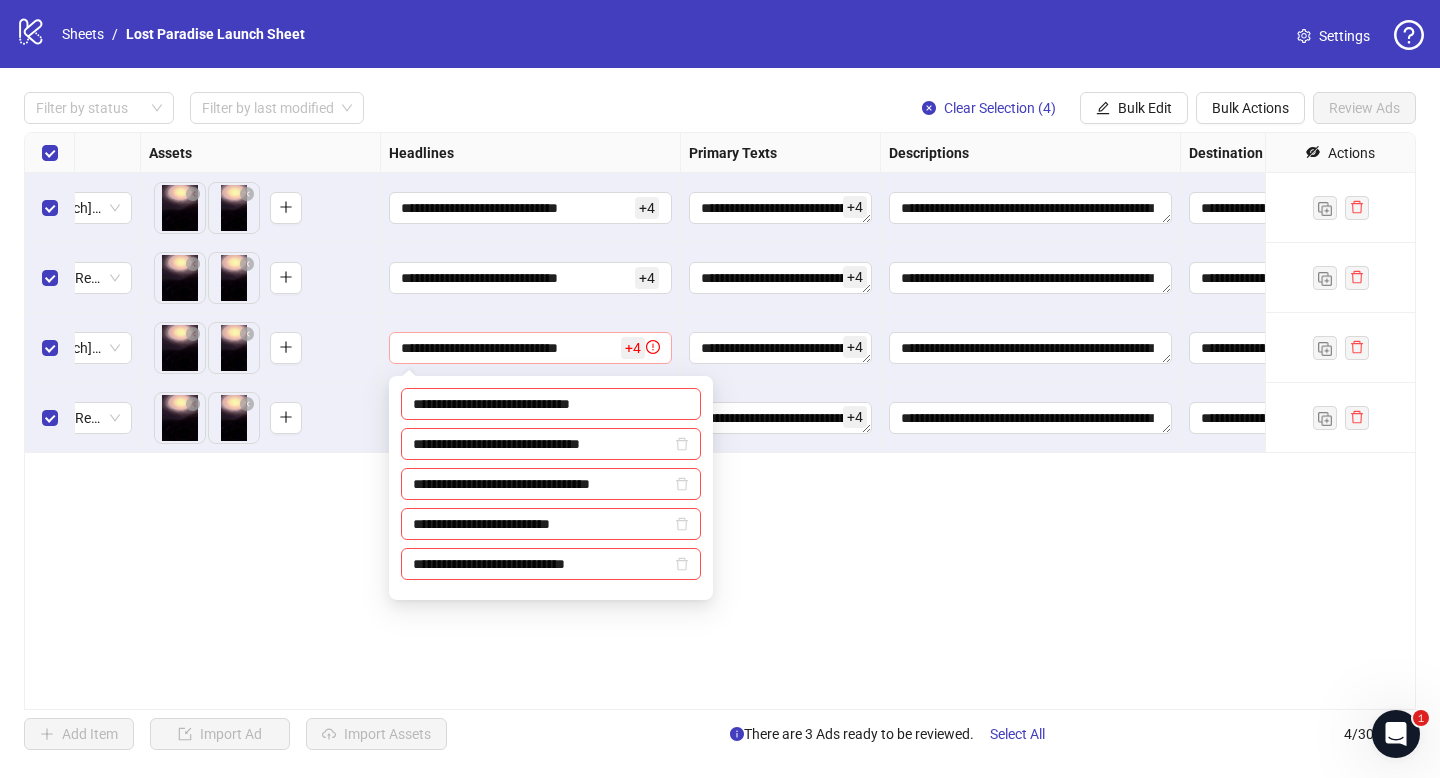 click on "**********" at bounding box center (509, 348) 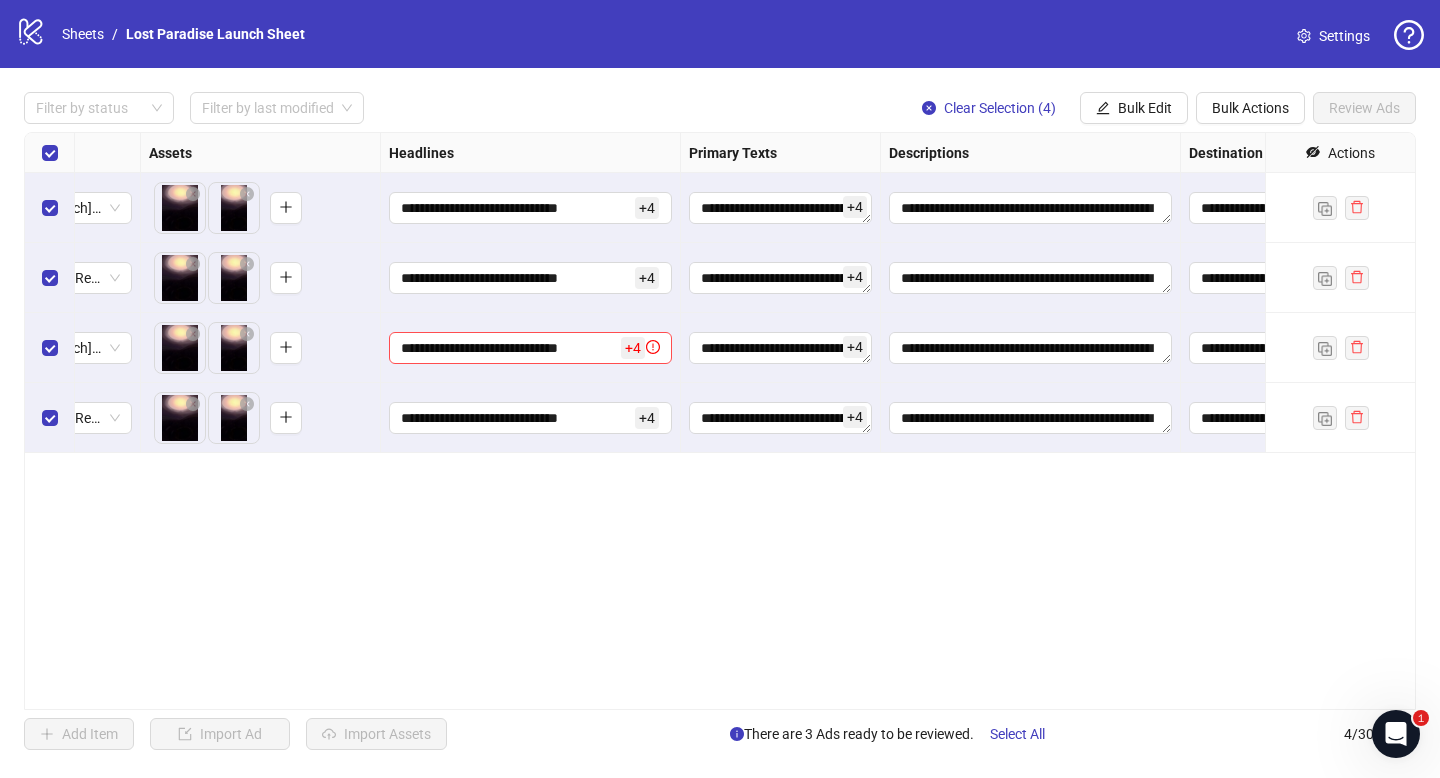 click at bounding box center [50, 348] 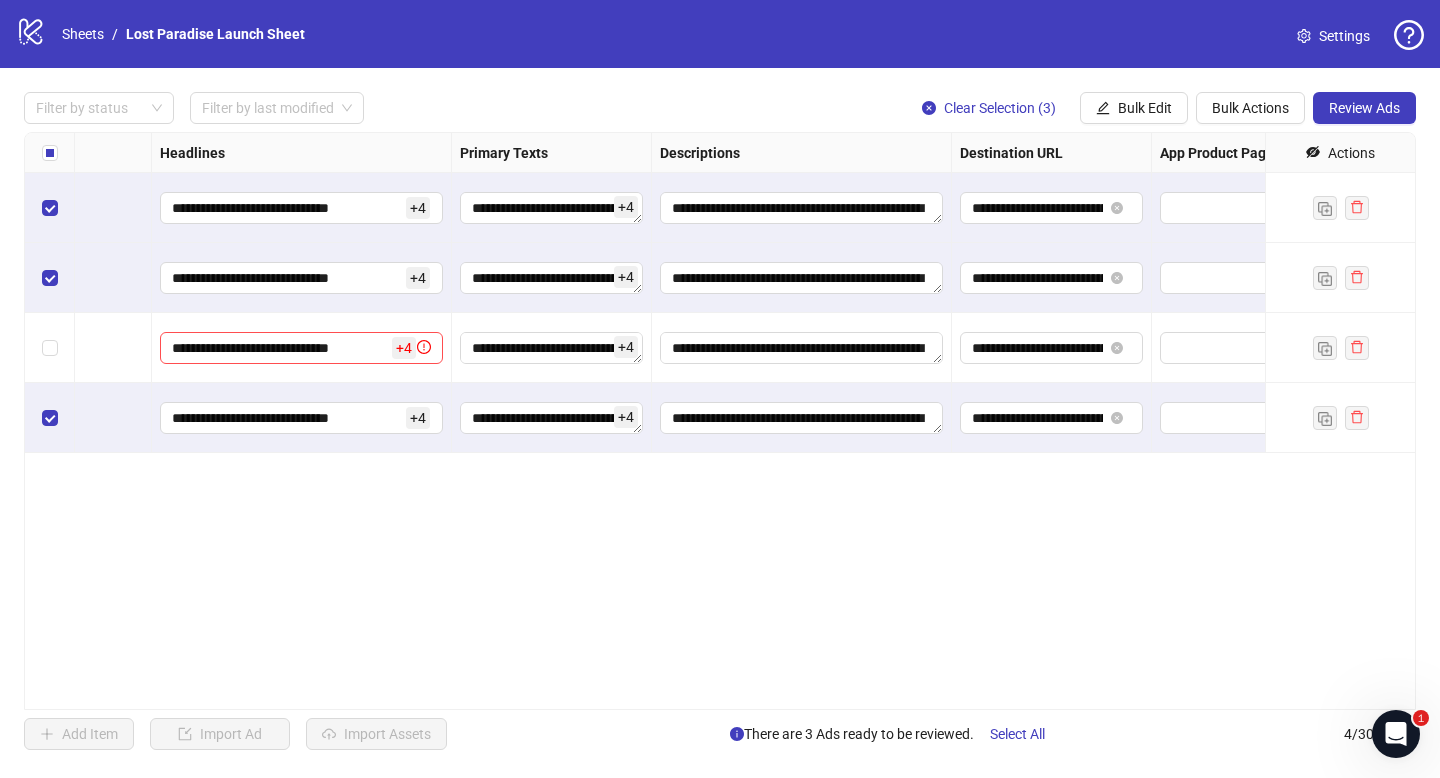 scroll, scrollTop: 0, scrollLeft: 1460, axis: horizontal 